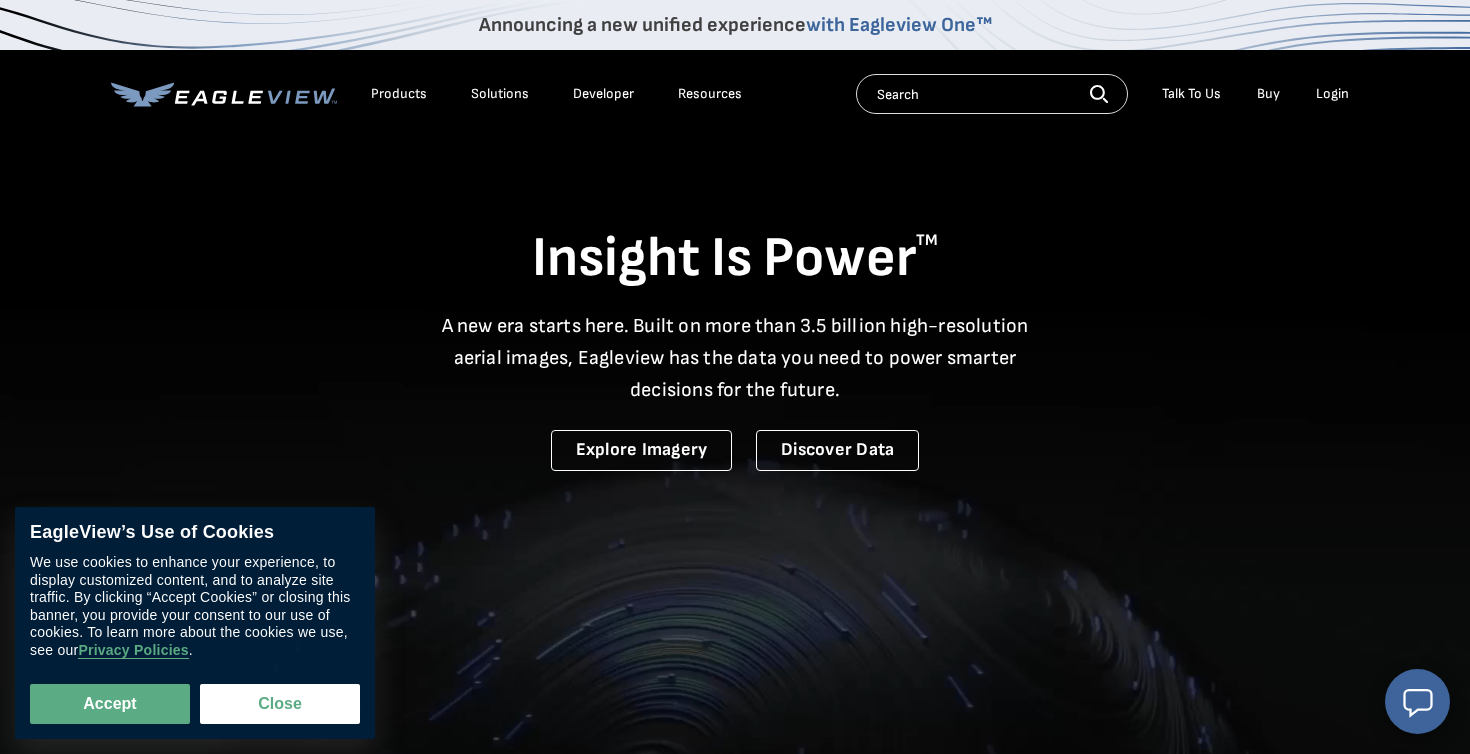 scroll, scrollTop: 0, scrollLeft: 0, axis: both 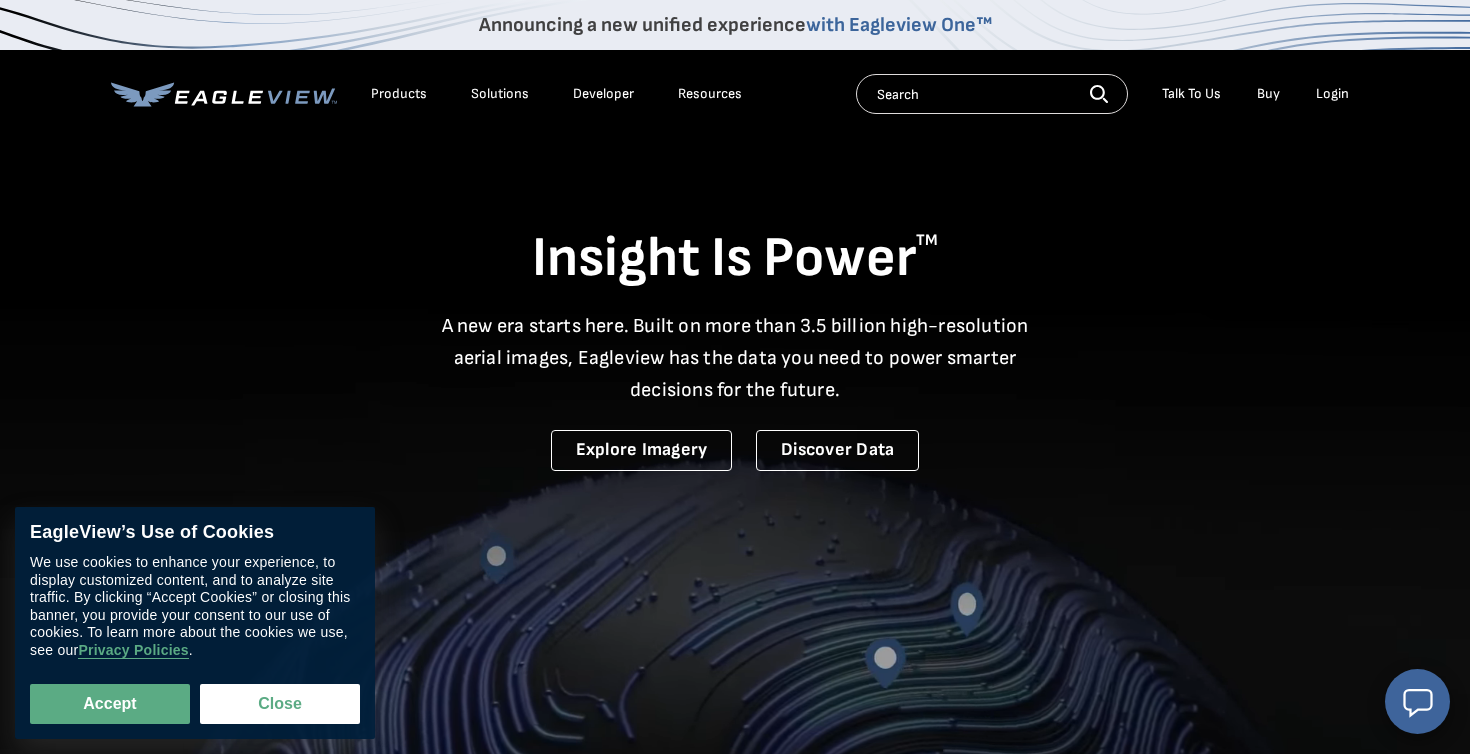click on "Search
Talk To Us
Buy
Login" at bounding box center (1107, 94) 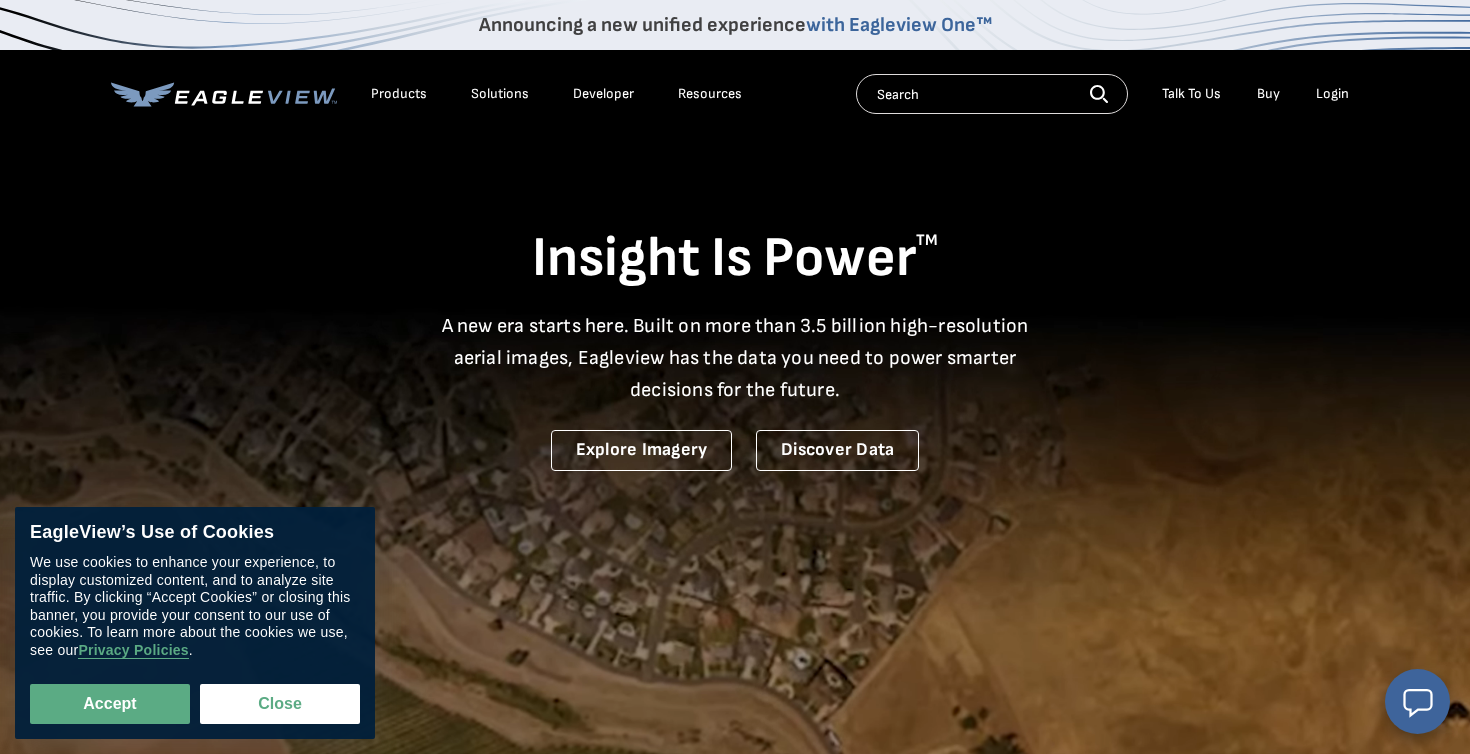 click on "Login" at bounding box center [1332, 94] 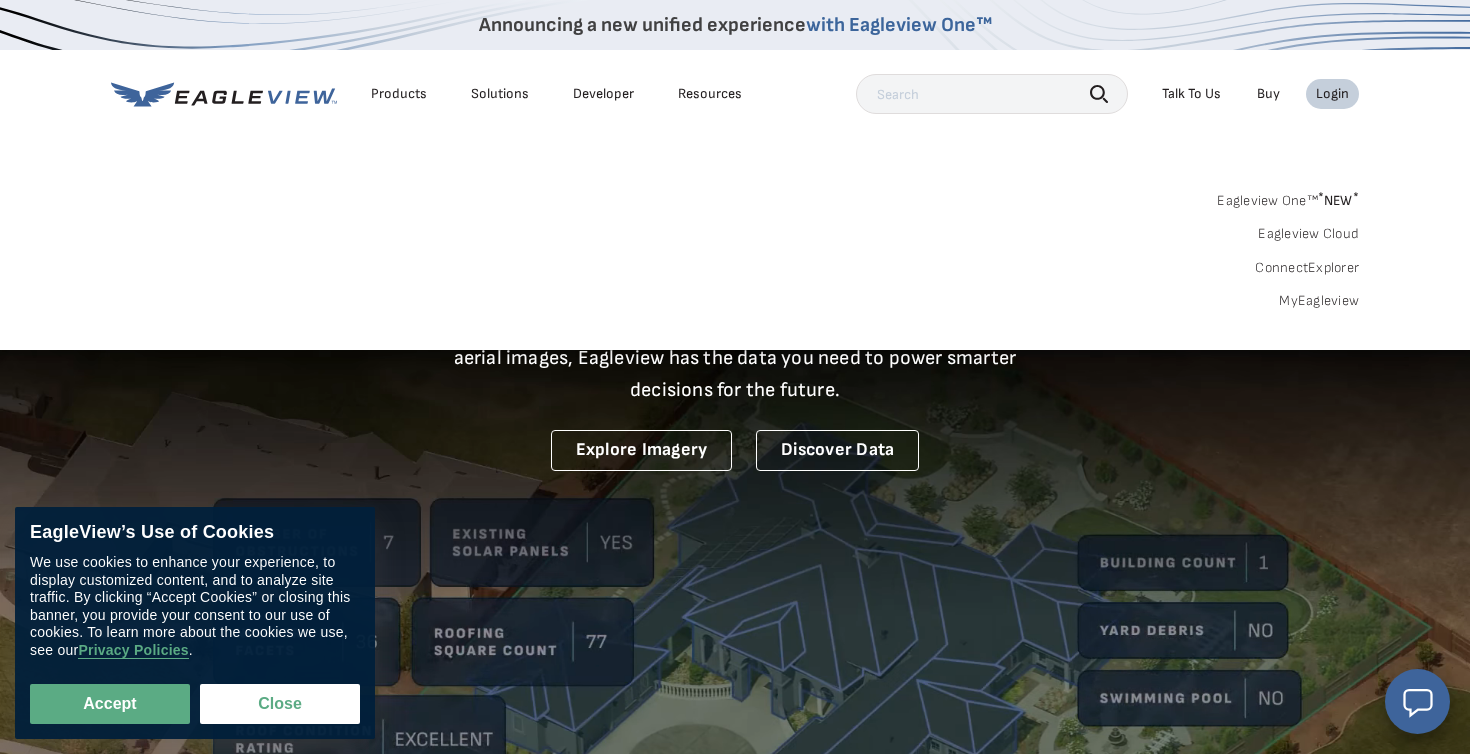click on "Login" at bounding box center [1332, 94] 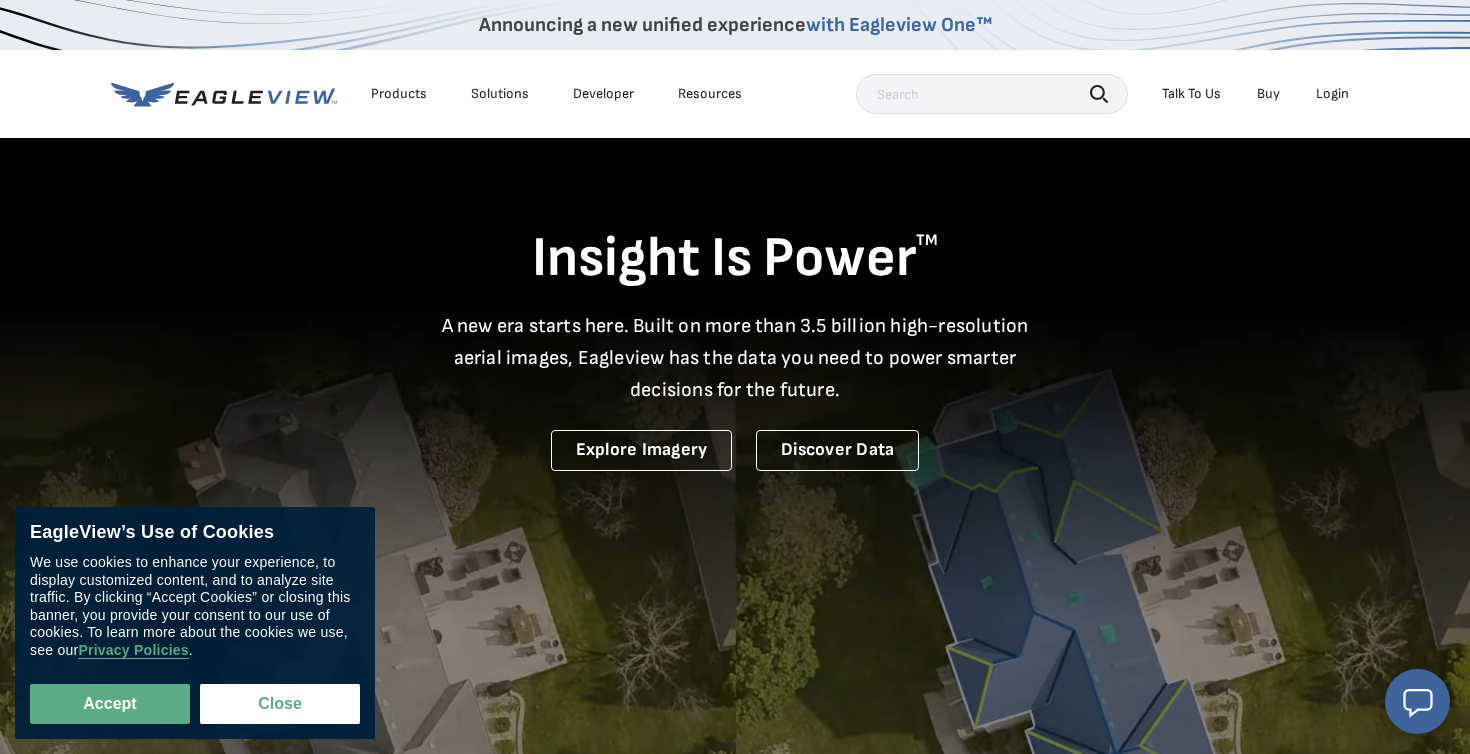 click on "Login" at bounding box center (1332, 94) 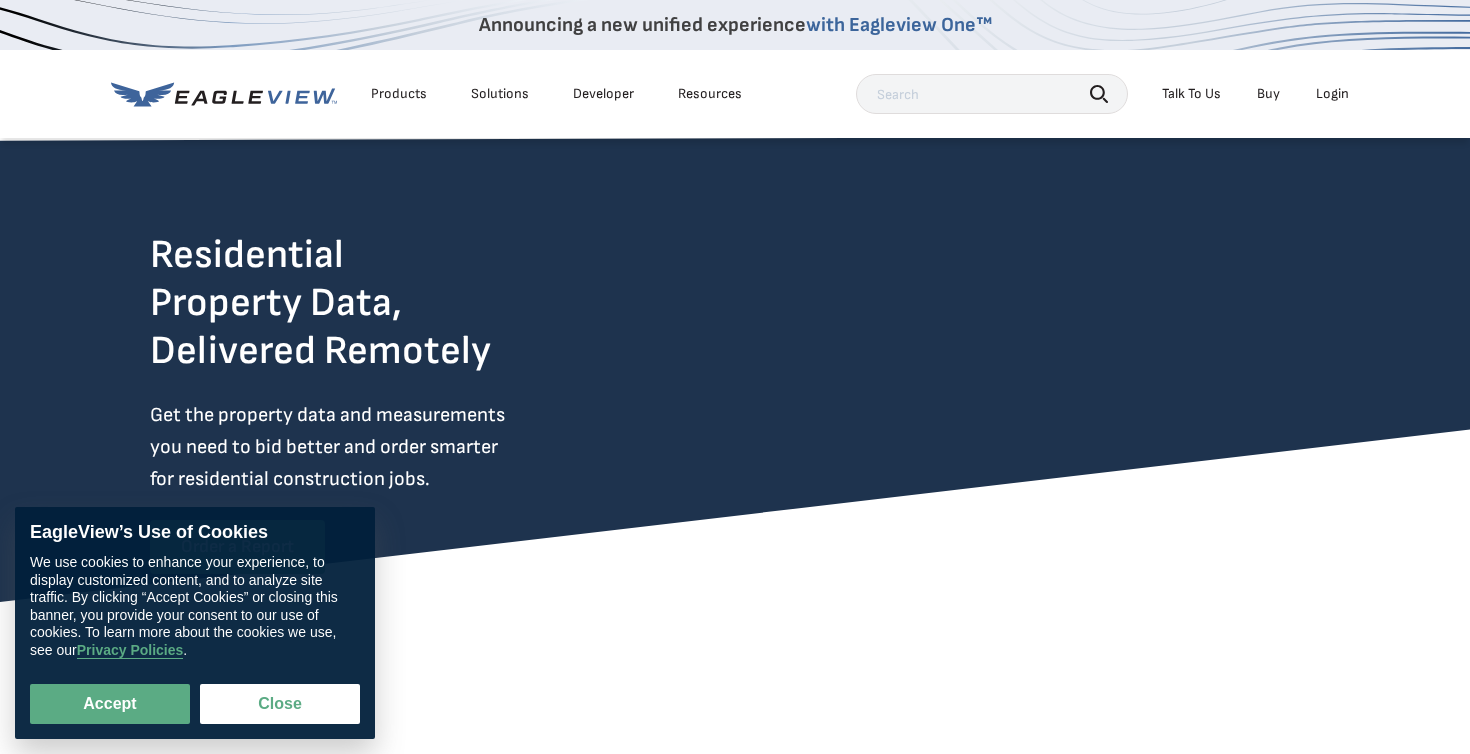 scroll, scrollTop: 0, scrollLeft: 0, axis: both 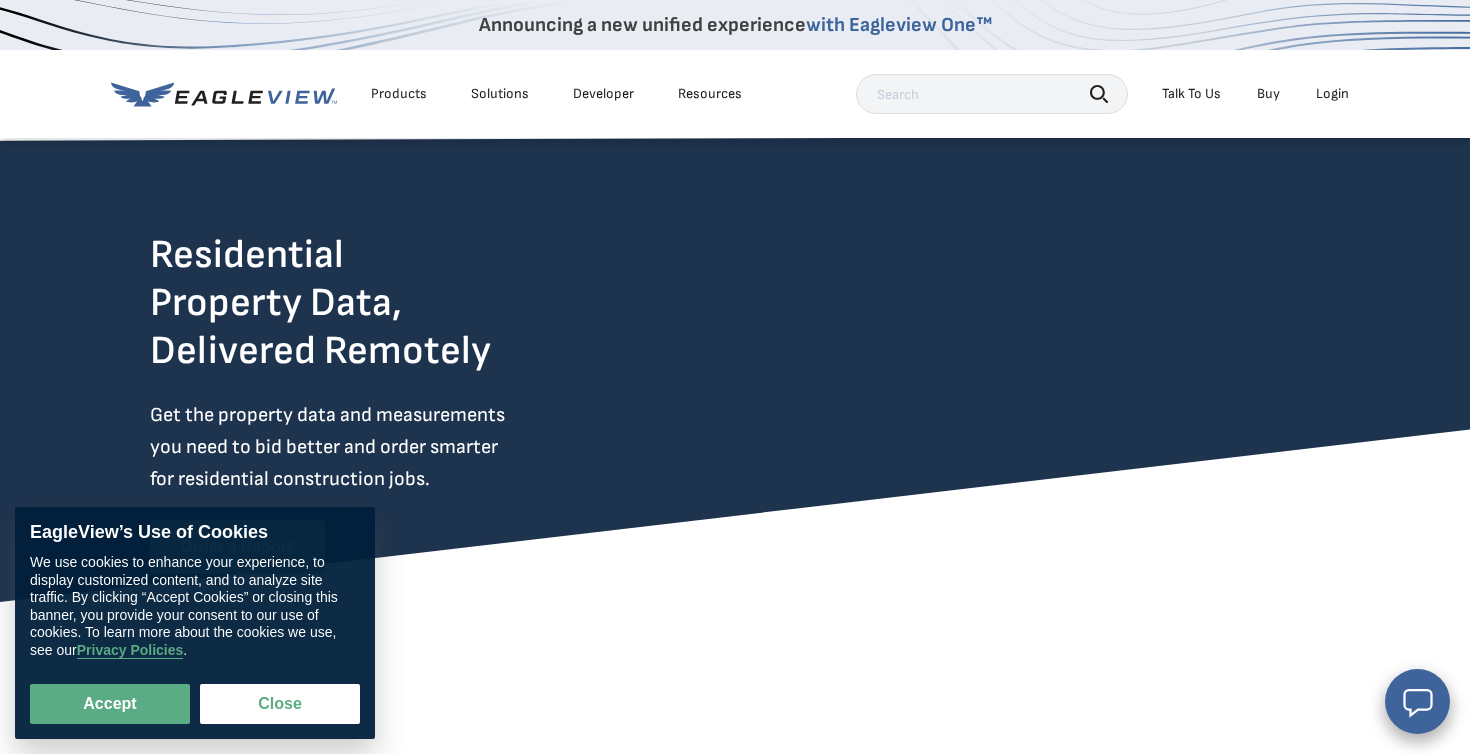 click on "Login" at bounding box center (1332, 94) 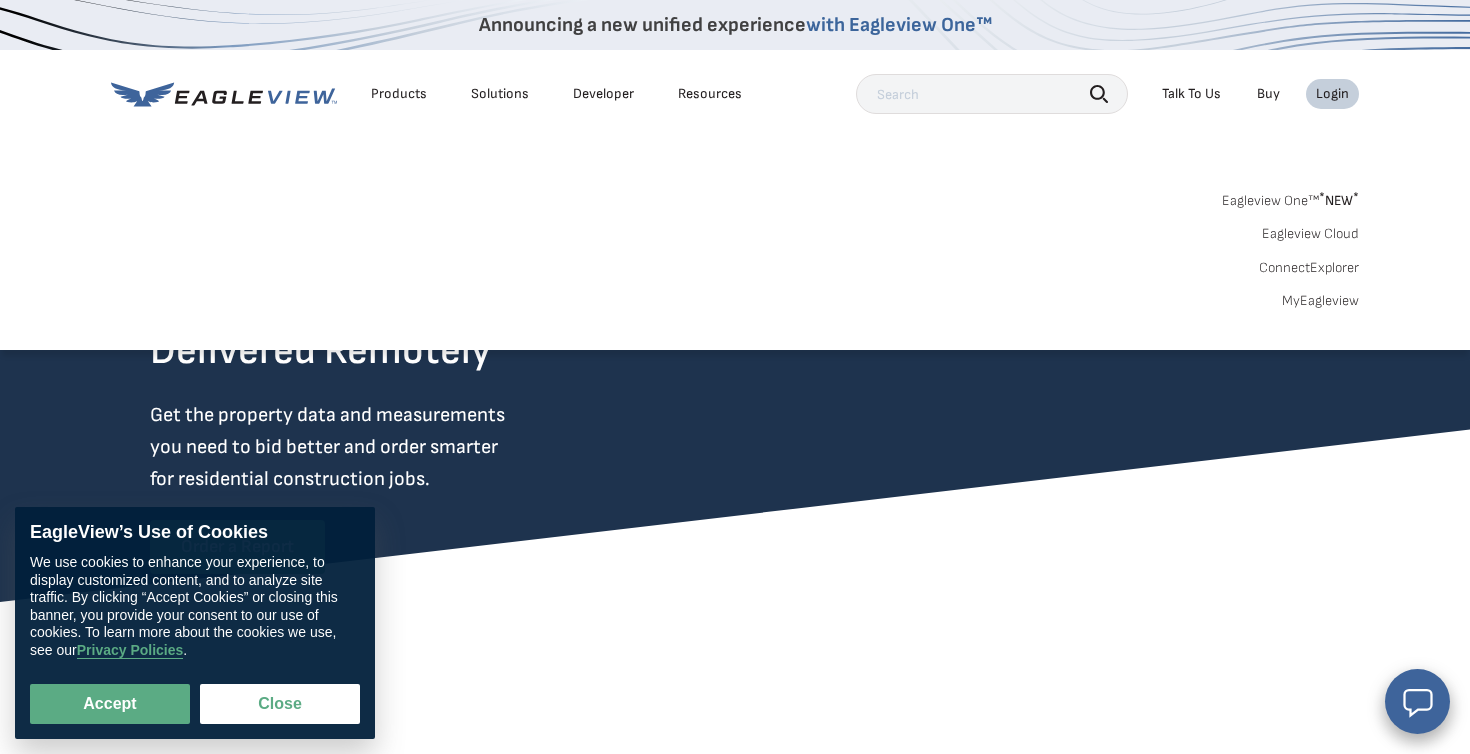 click on "MyEagleview" at bounding box center [1320, 301] 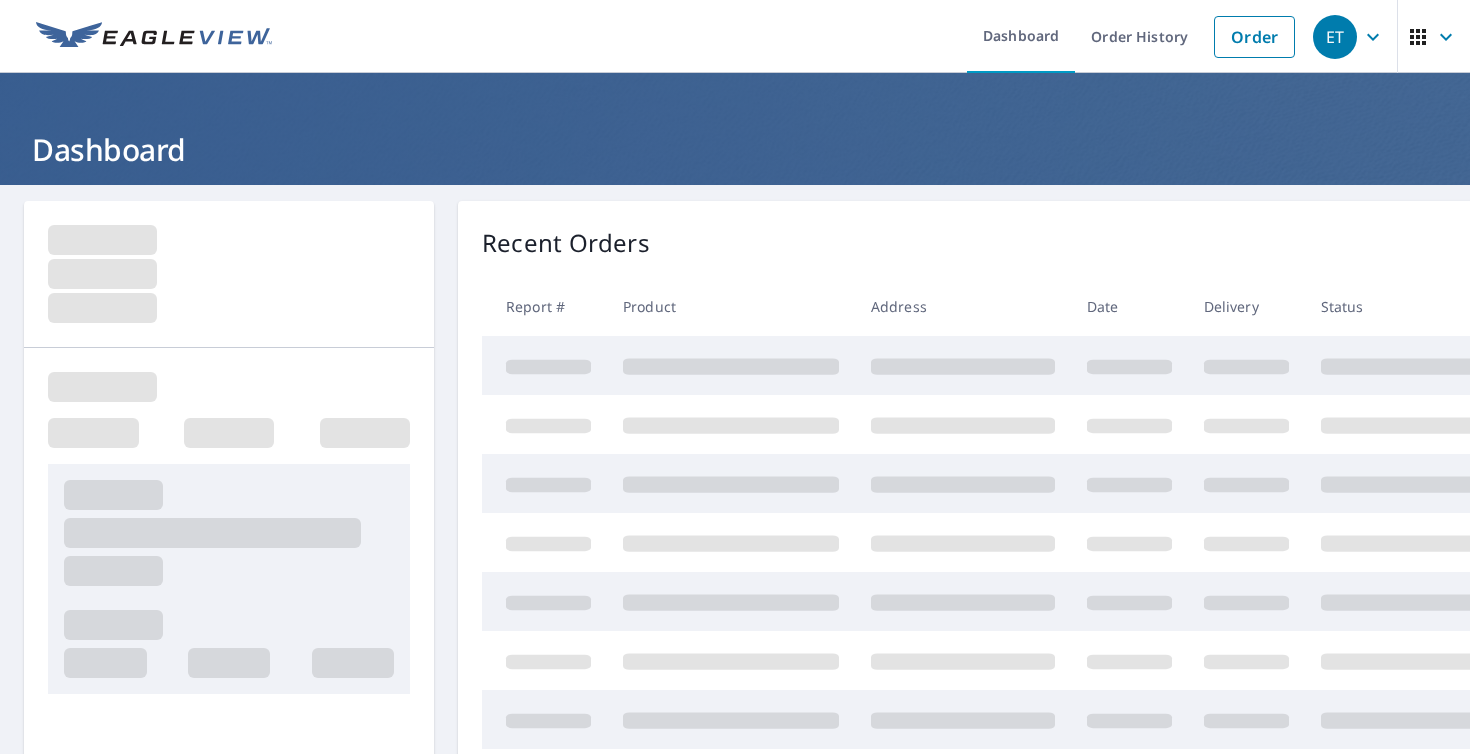 scroll, scrollTop: 0, scrollLeft: 0, axis: both 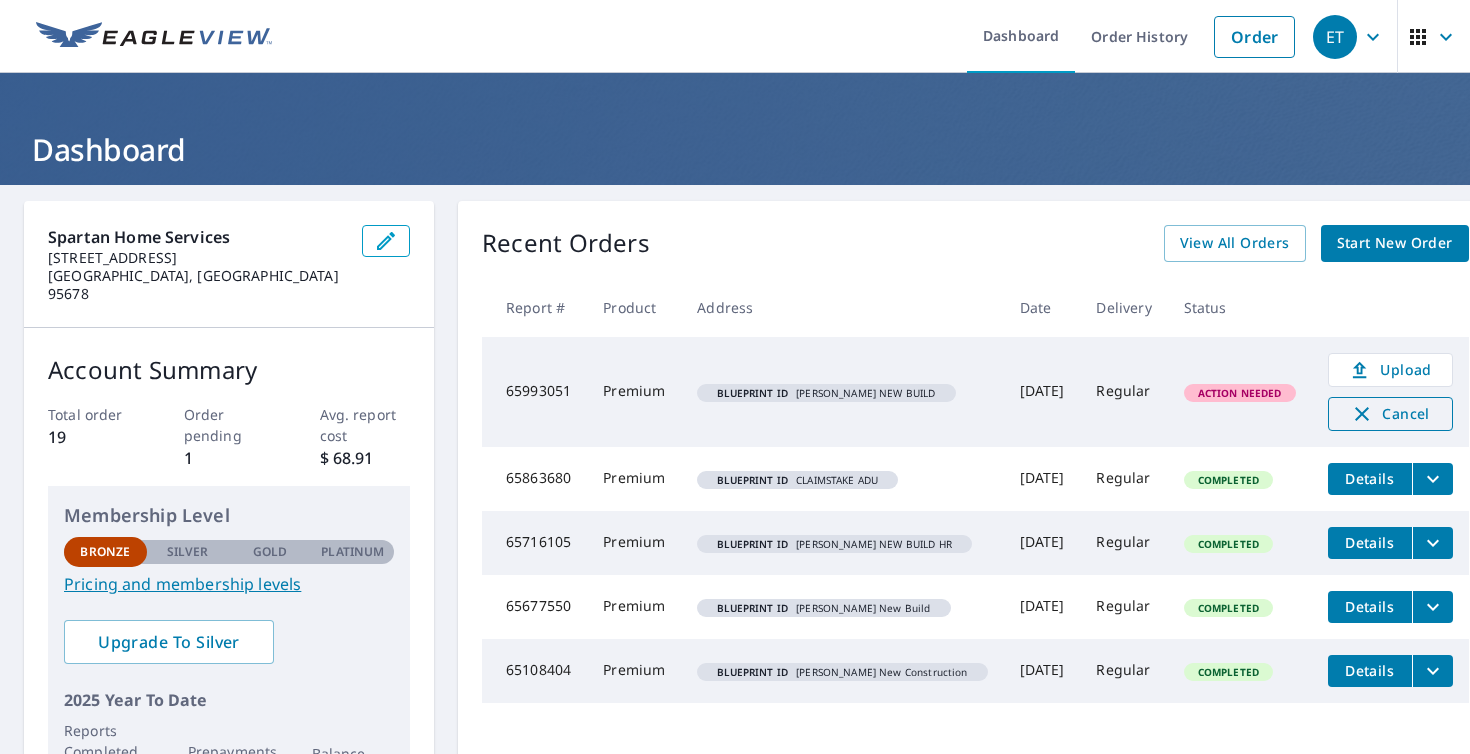 click on "Cancel" at bounding box center [1390, 414] 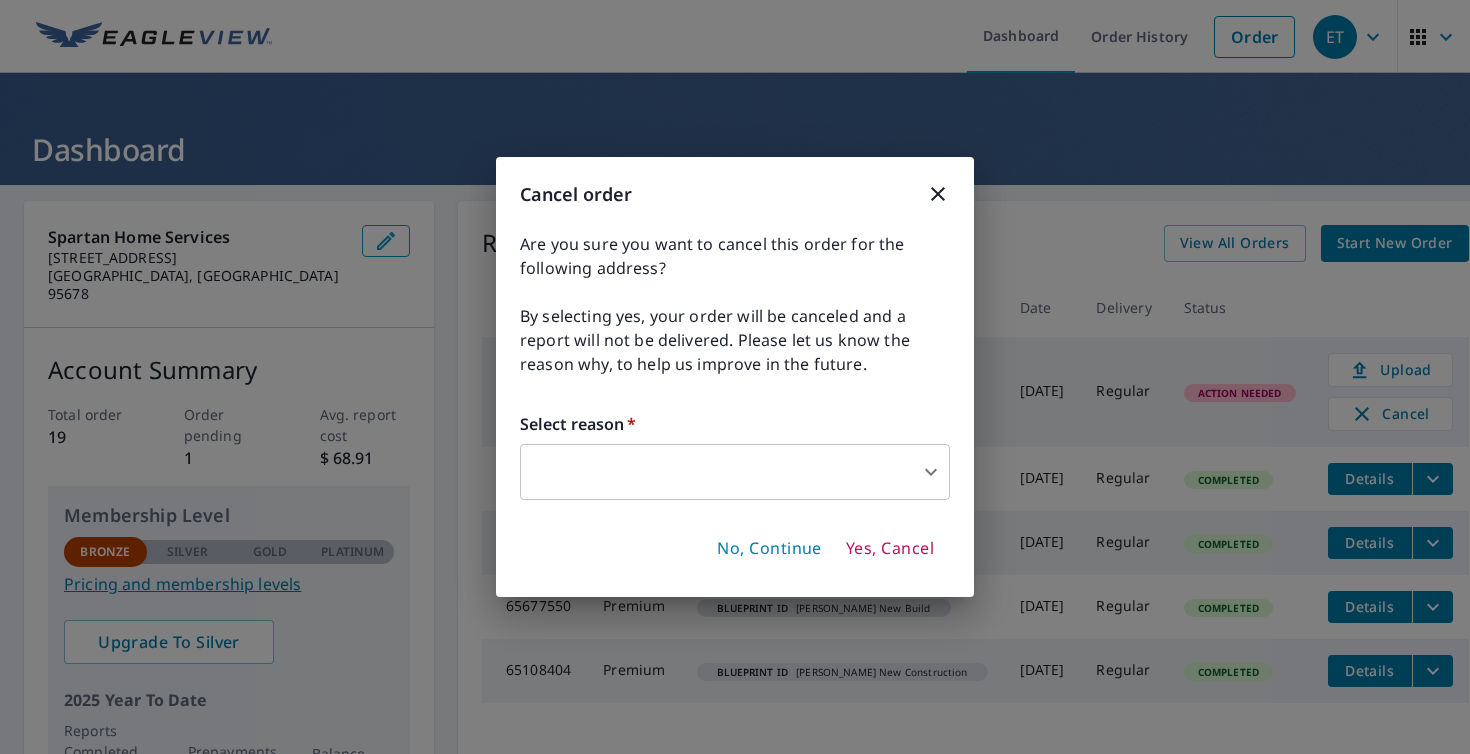 click on "ET ET
Dashboard Order History Order ET Dashboard Spartan Home Services [STREET_ADDRESS] Account Summary Total order 19 Order pending 1 Avg. report cost $ 68.91 Membership Level Bronze Silver Gold Platinum Bronze Pricing and membership levels Upgrade To Silver 2025 Year To Date Reports Completed 10 Prepayments $ 0.00 Balance Recent Orders View All Orders Start New Order Report # Product Address Date Delivery Status 65993051 Premium Blueprint ID [PERSON_NAME] NEW BUILD [DATE] Regular Action Needed Upload Cancel 65863680 Premium Blueprint ID CLAIMSTAKE ADU [DATE] Regular Completed Details 65716105 Premium Blueprint ID [PERSON_NAME] NEW BUILD HR [DATE] Regular Completed Details 65677550 Premium Blueprint ID [PERSON_NAME] New Build [DATE] Regular Completed Details 65108404 Premium Blueprint ID [PERSON_NAME] New Construction [DATE] Regular Completed Details Quick Links Reports and order history Billing information Order preferences Contact information Text alert settings  |" at bounding box center [735, 377] 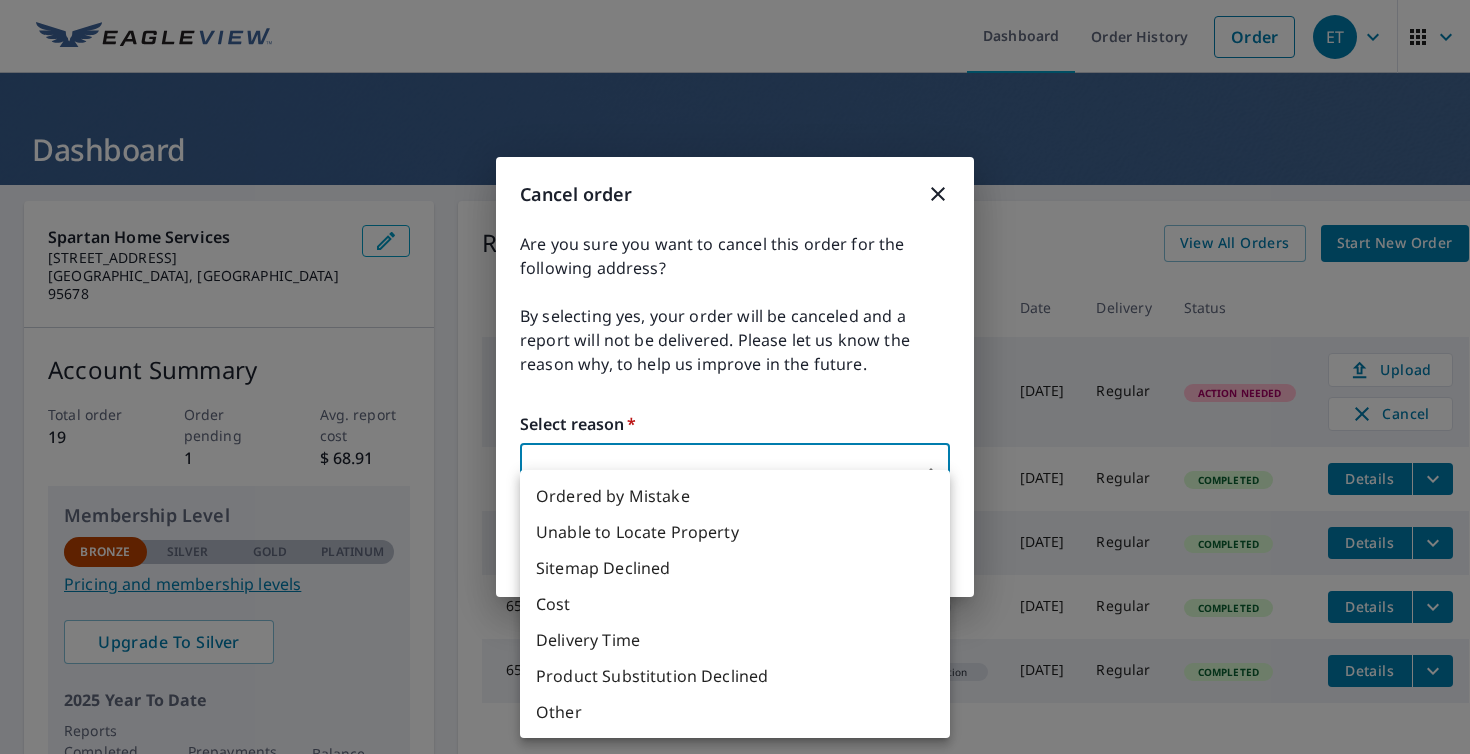 click on "Other" at bounding box center [735, 712] 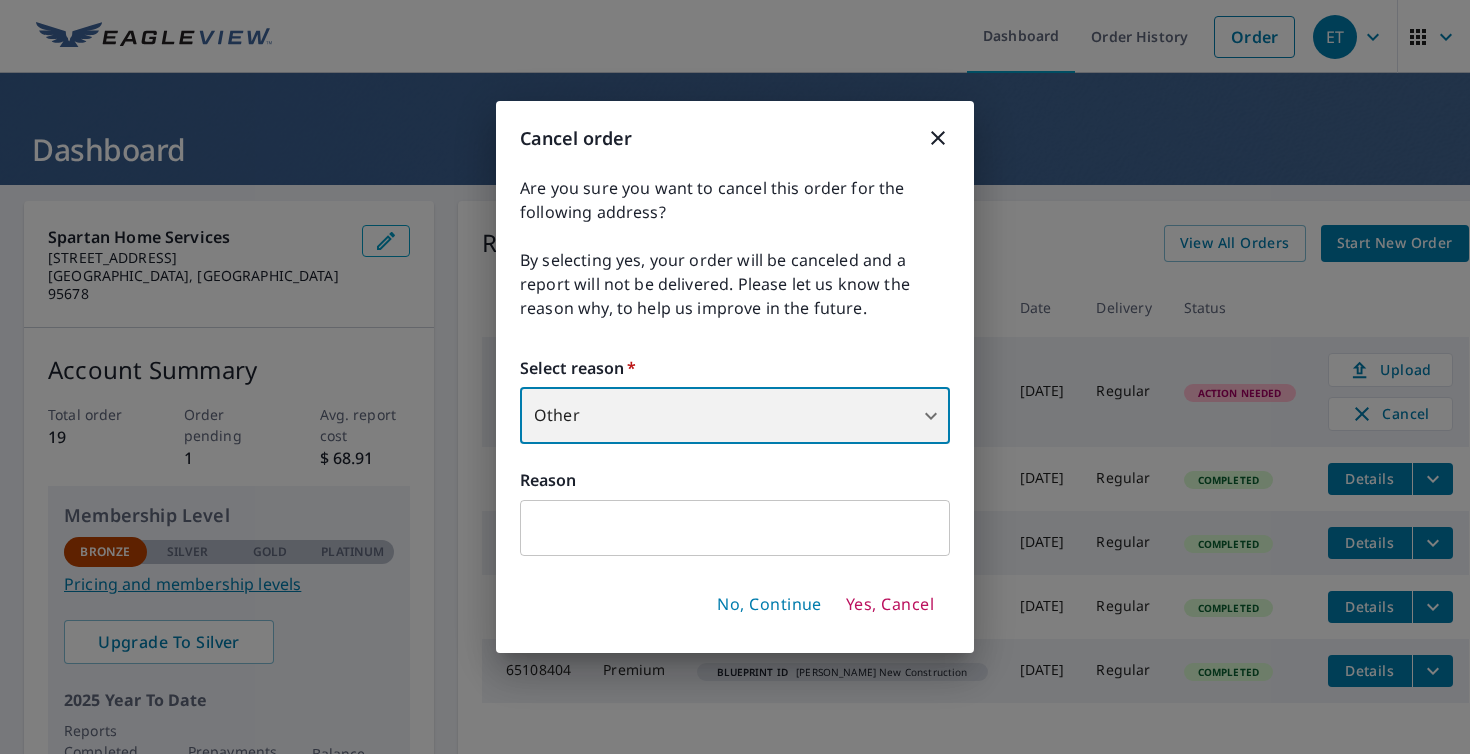 type on "36" 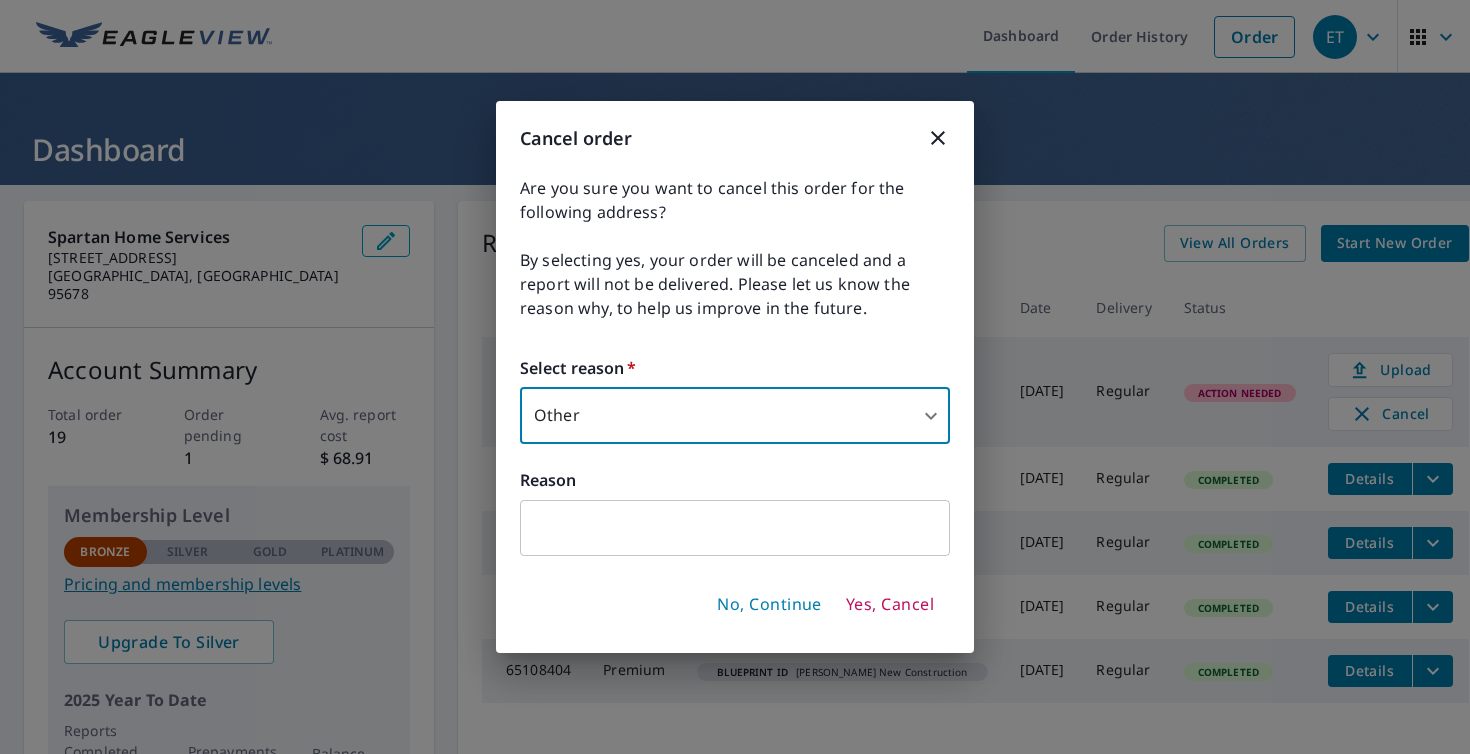 click at bounding box center [735, 528] 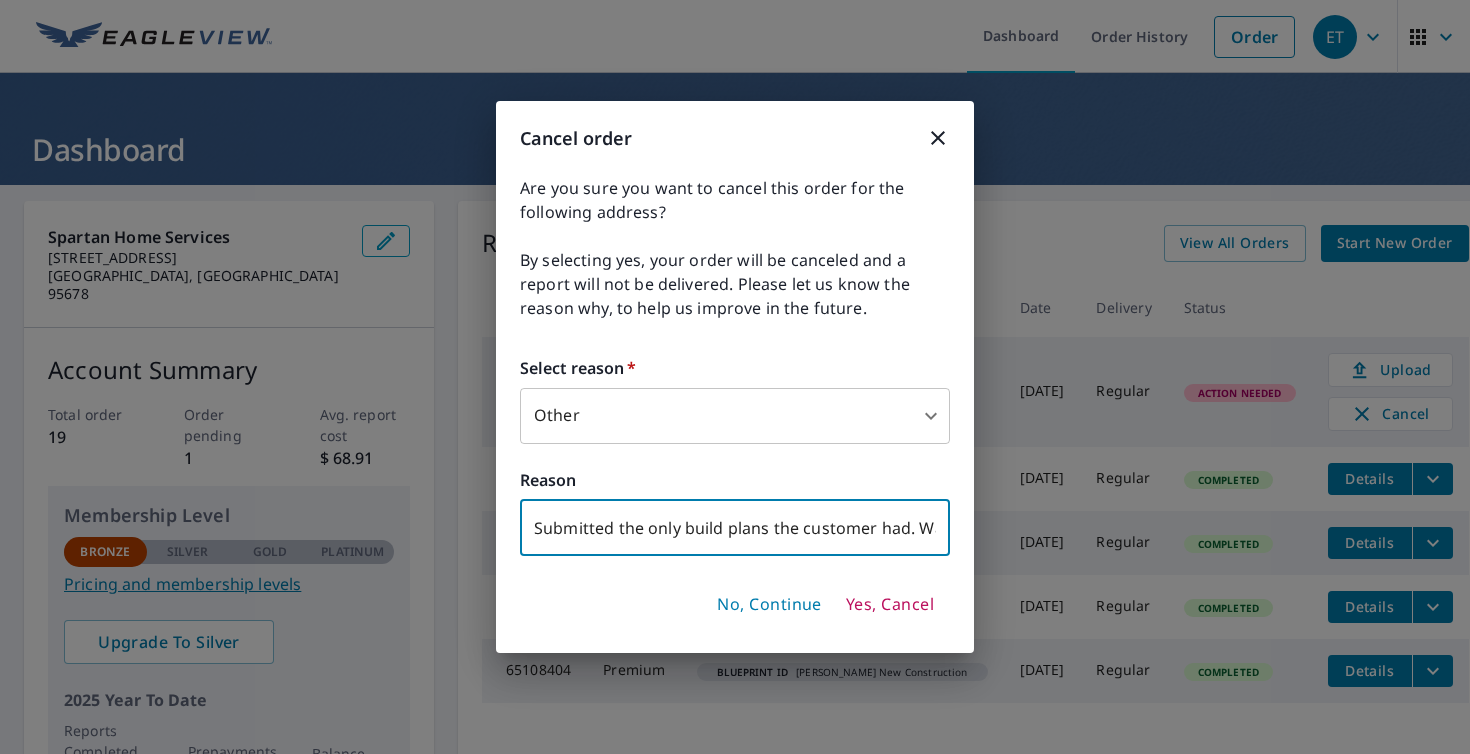 type on "Submitted the only build plans the customer had. Wasn't enough for Eagleview to generate report, no longer needed" 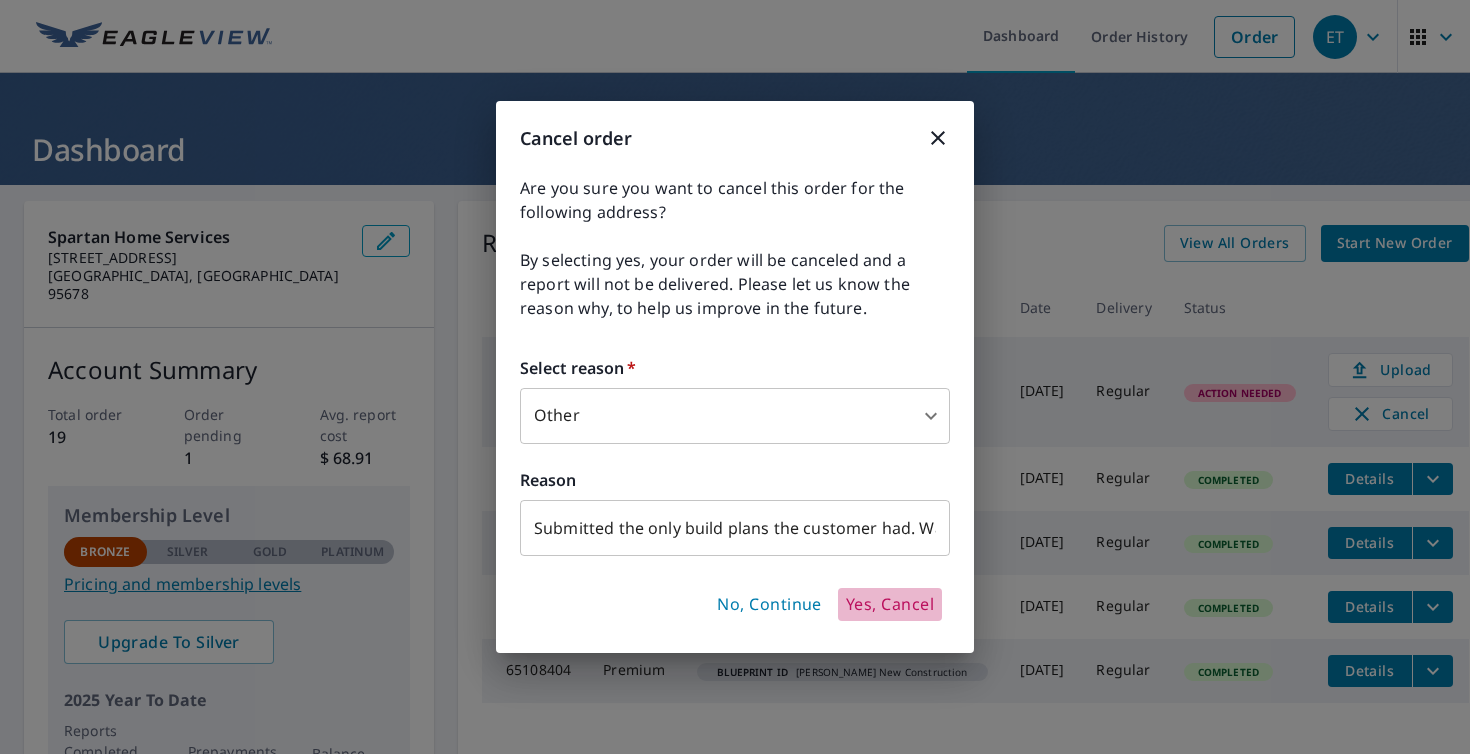 click on "Yes, Cancel" at bounding box center (890, 605) 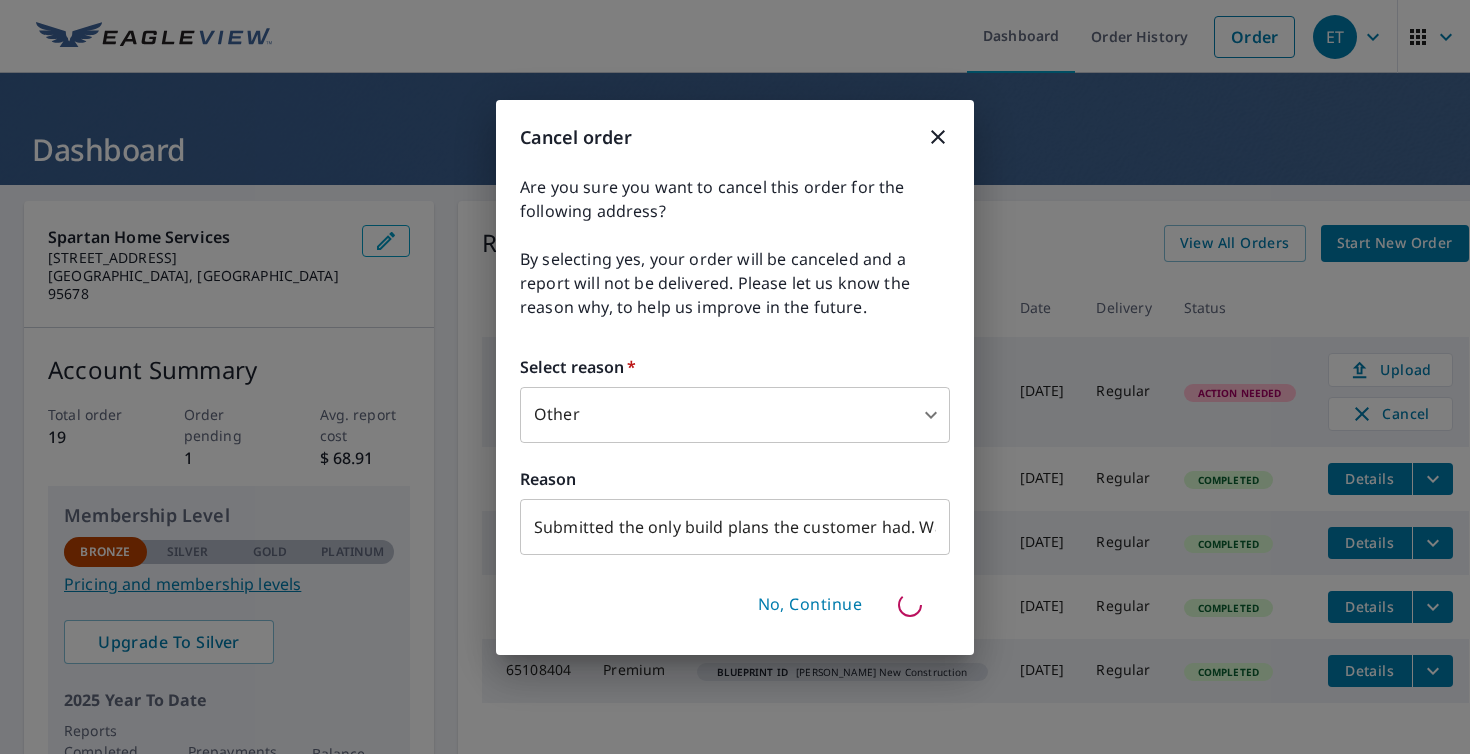 type 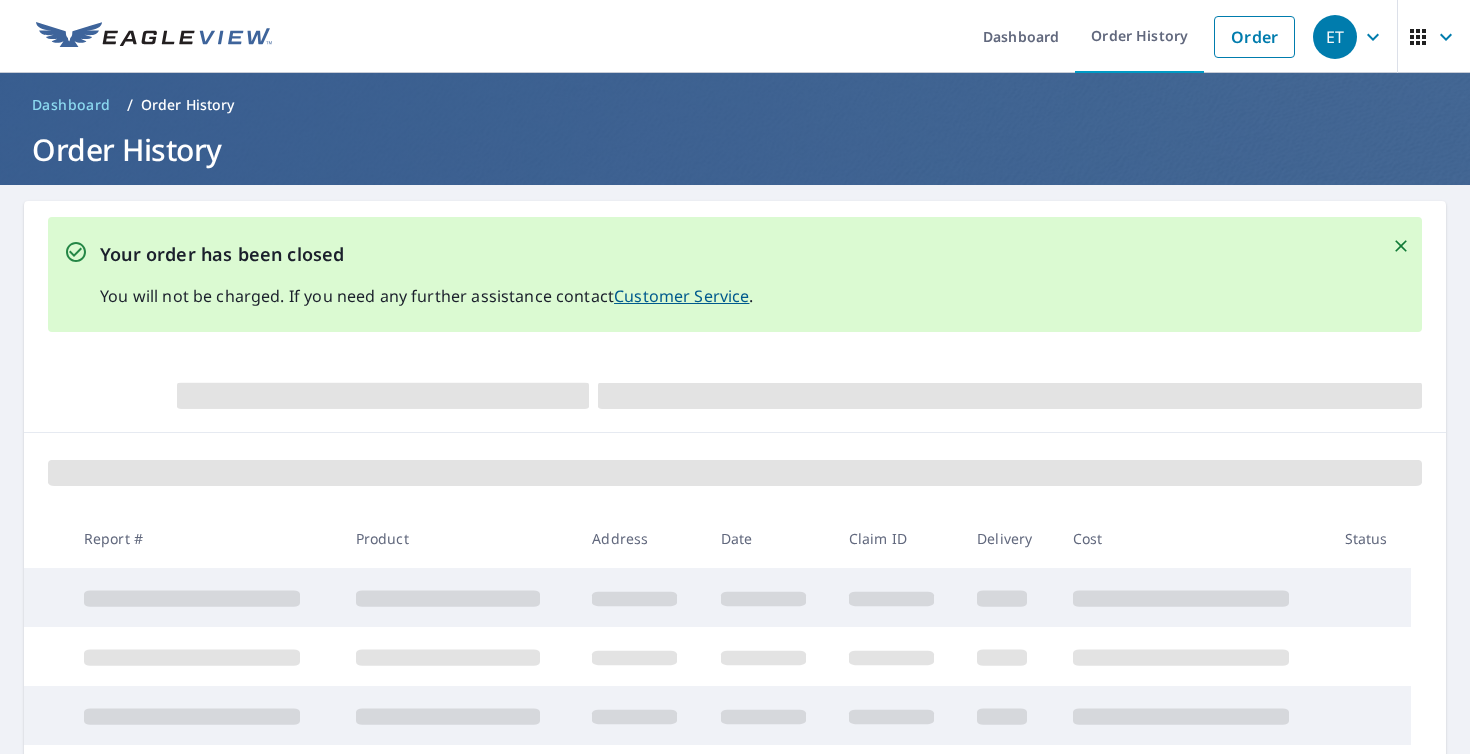 click 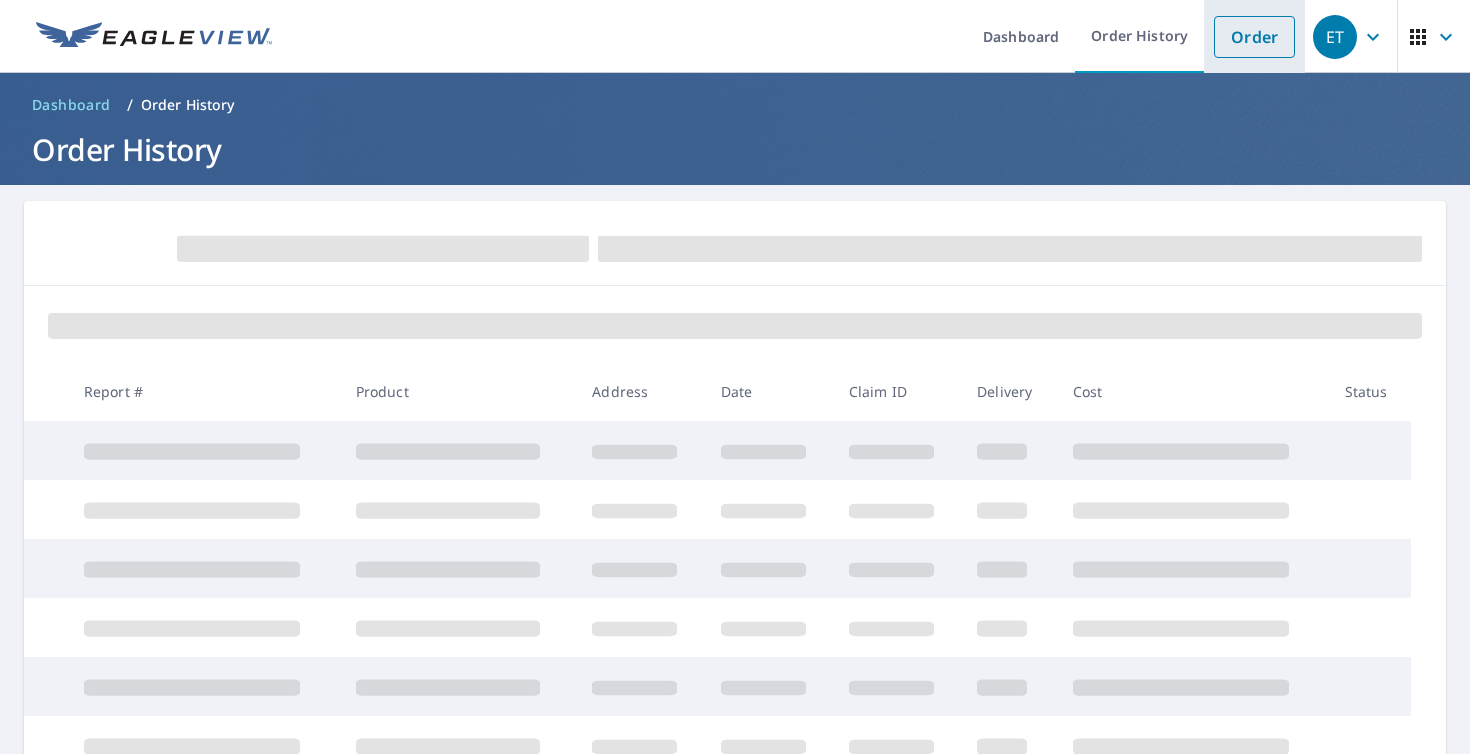 click on "Order" at bounding box center (1254, 37) 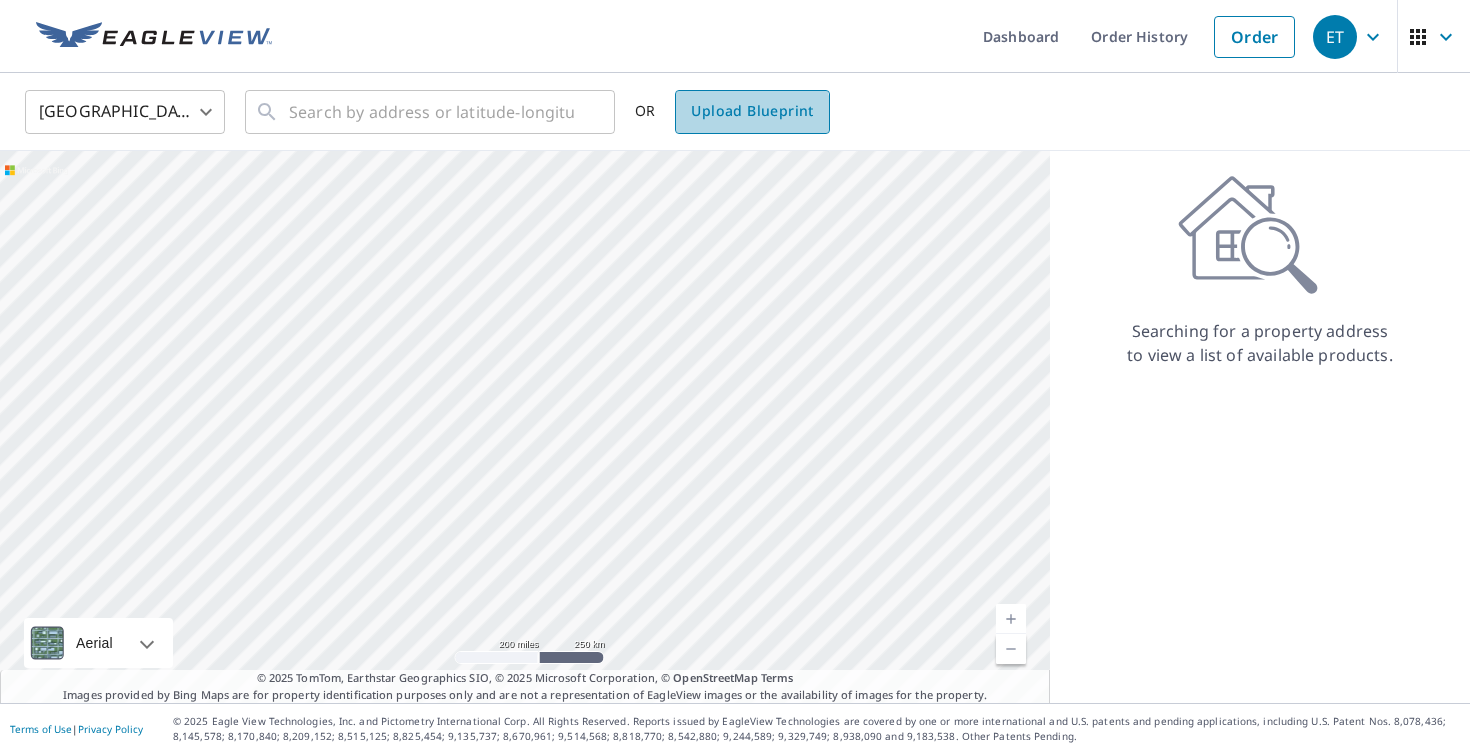 click on "Upload Blueprint" at bounding box center (752, 111) 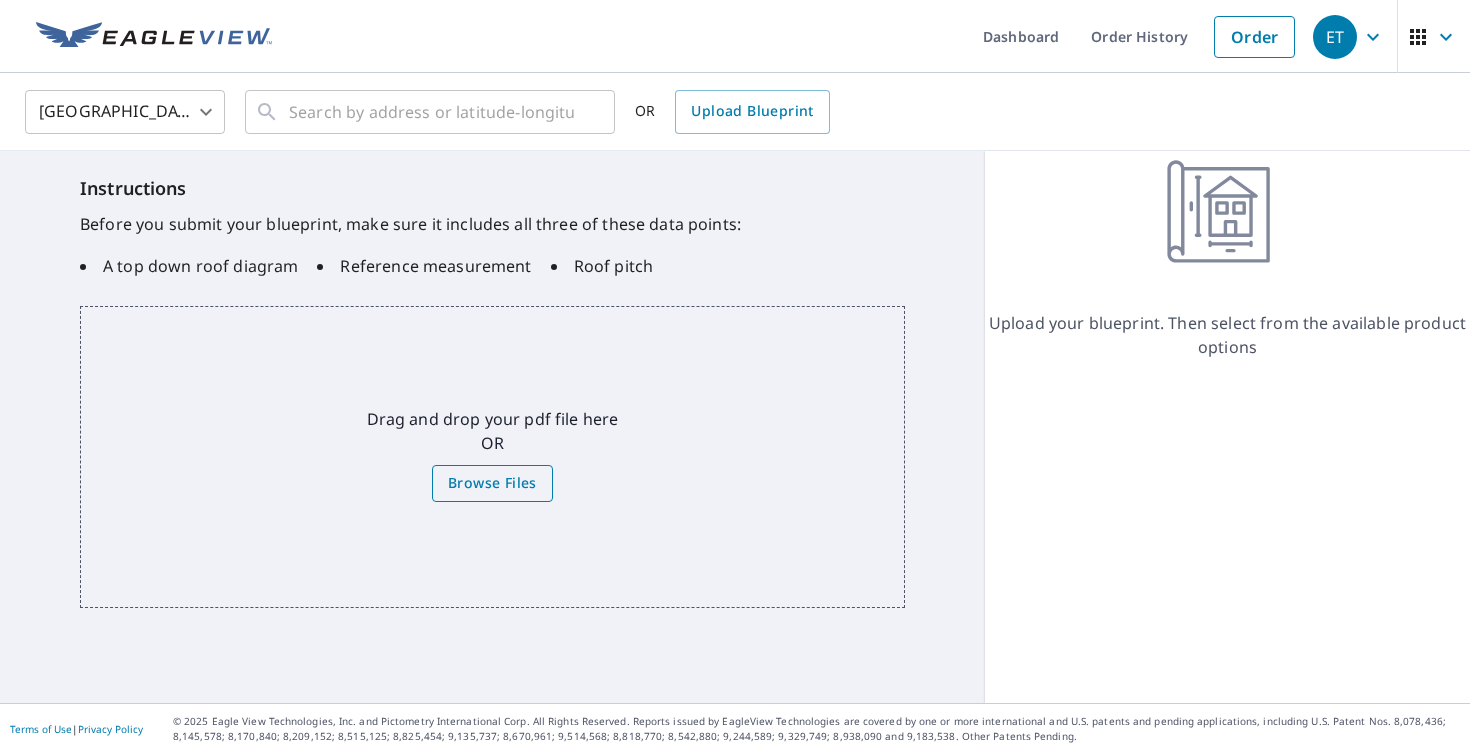 click on "Browse Files" at bounding box center (492, 483) 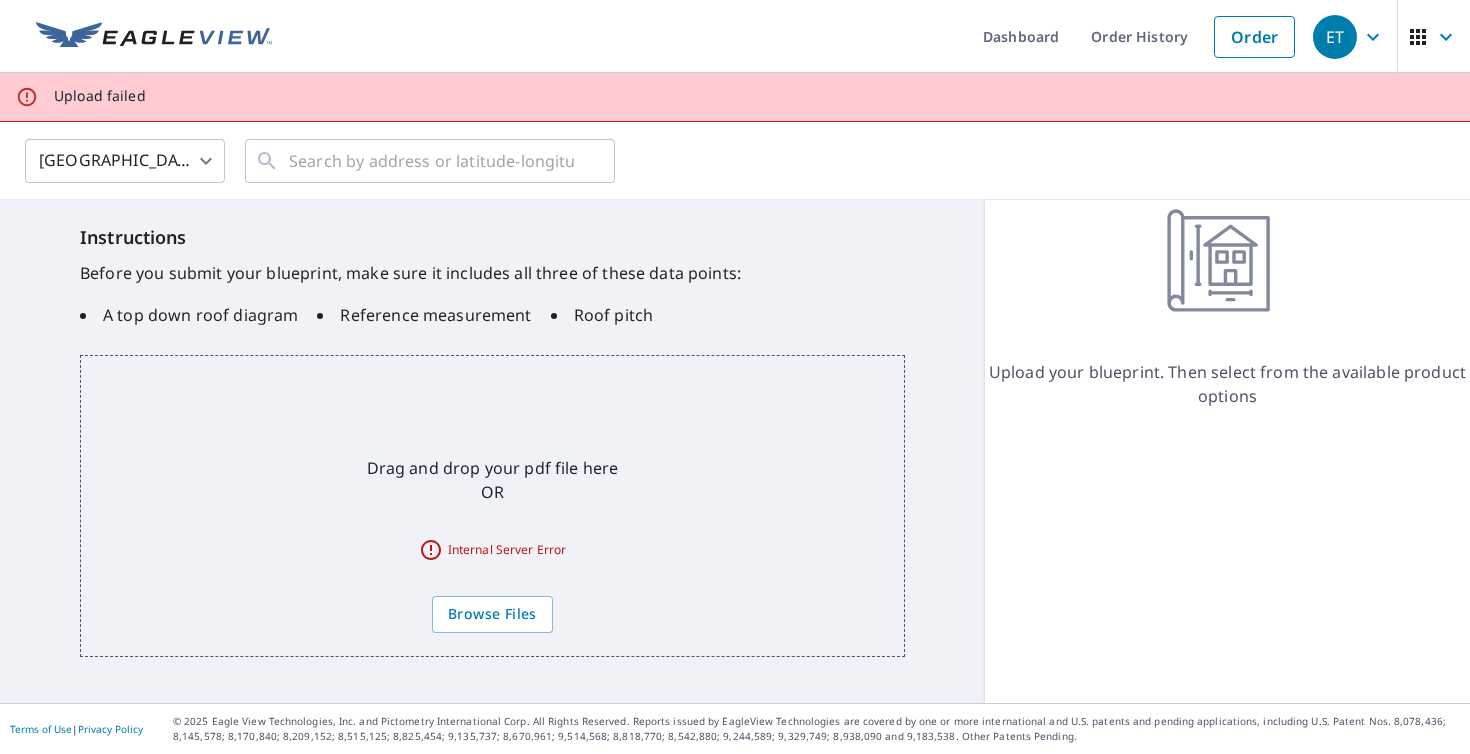 scroll, scrollTop: 0, scrollLeft: 0, axis: both 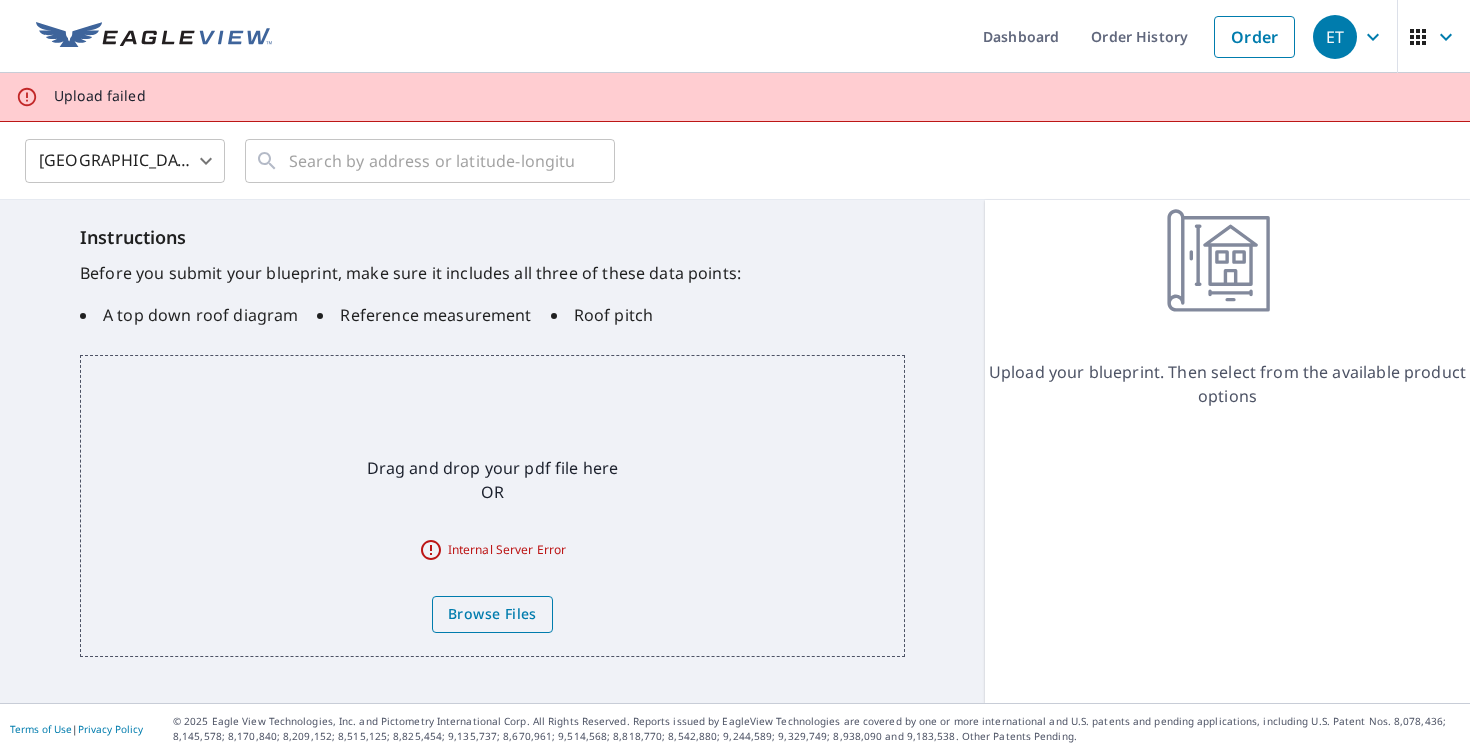 click on "Browse Files" at bounding box center [492, 614] 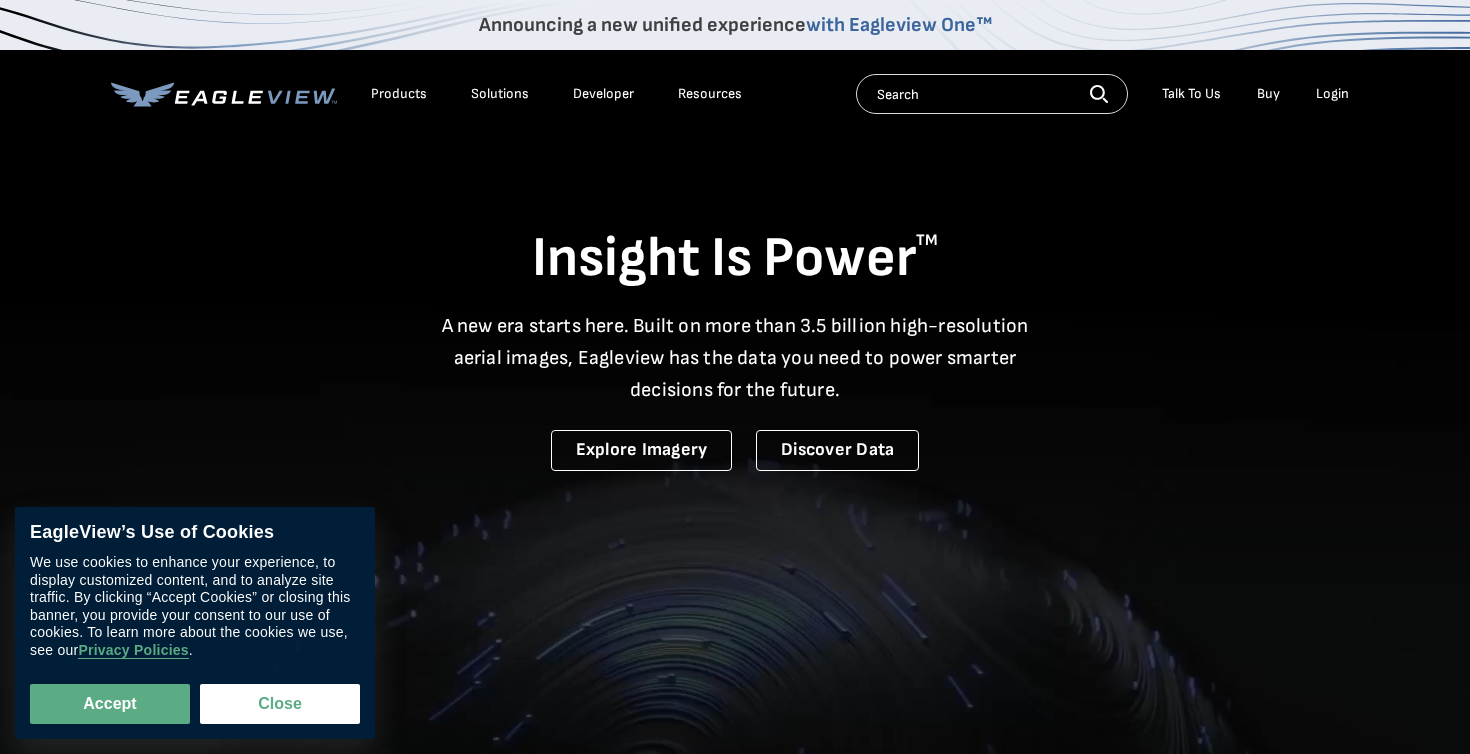 scroll, scrollTop: 0, scrollLeft: 0, axis: both 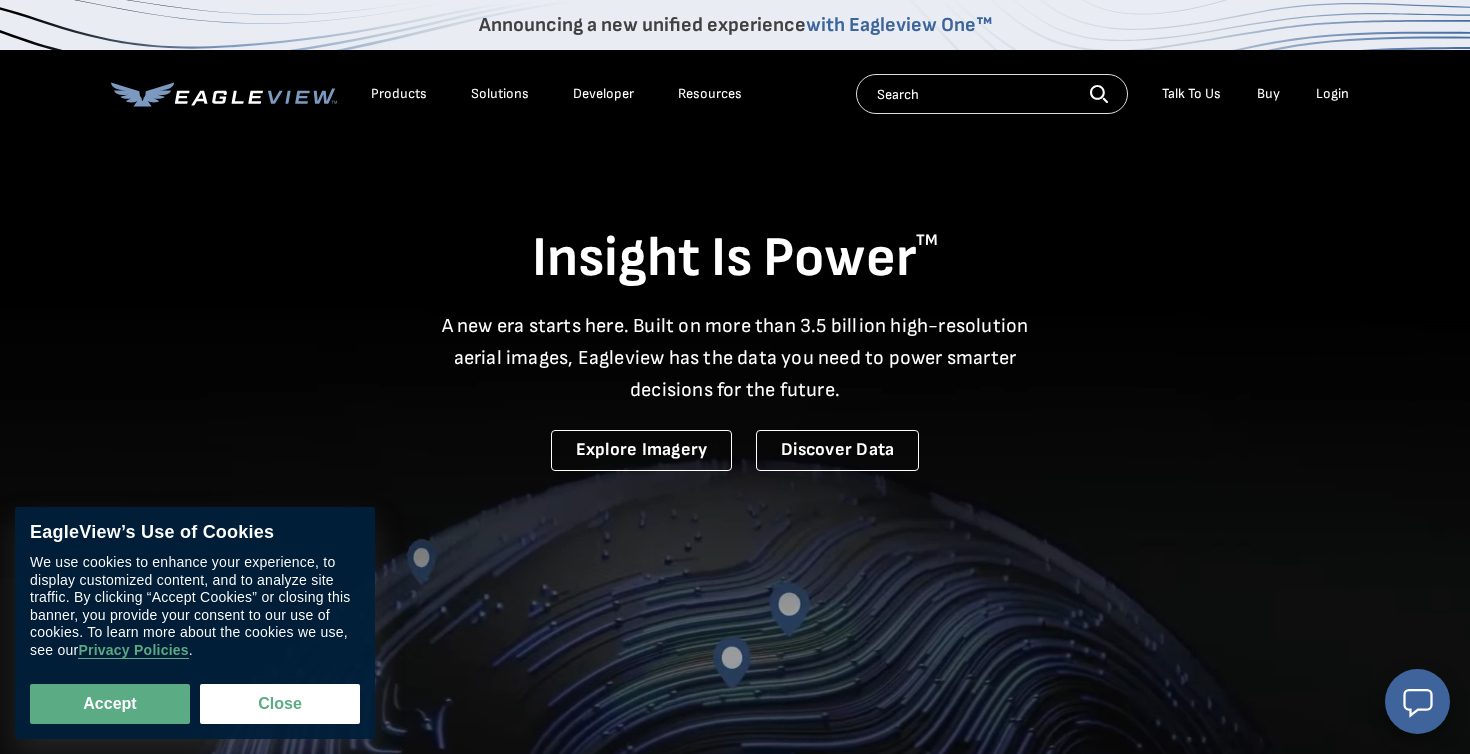 click on "Login" at bounding box center [1332, 94] 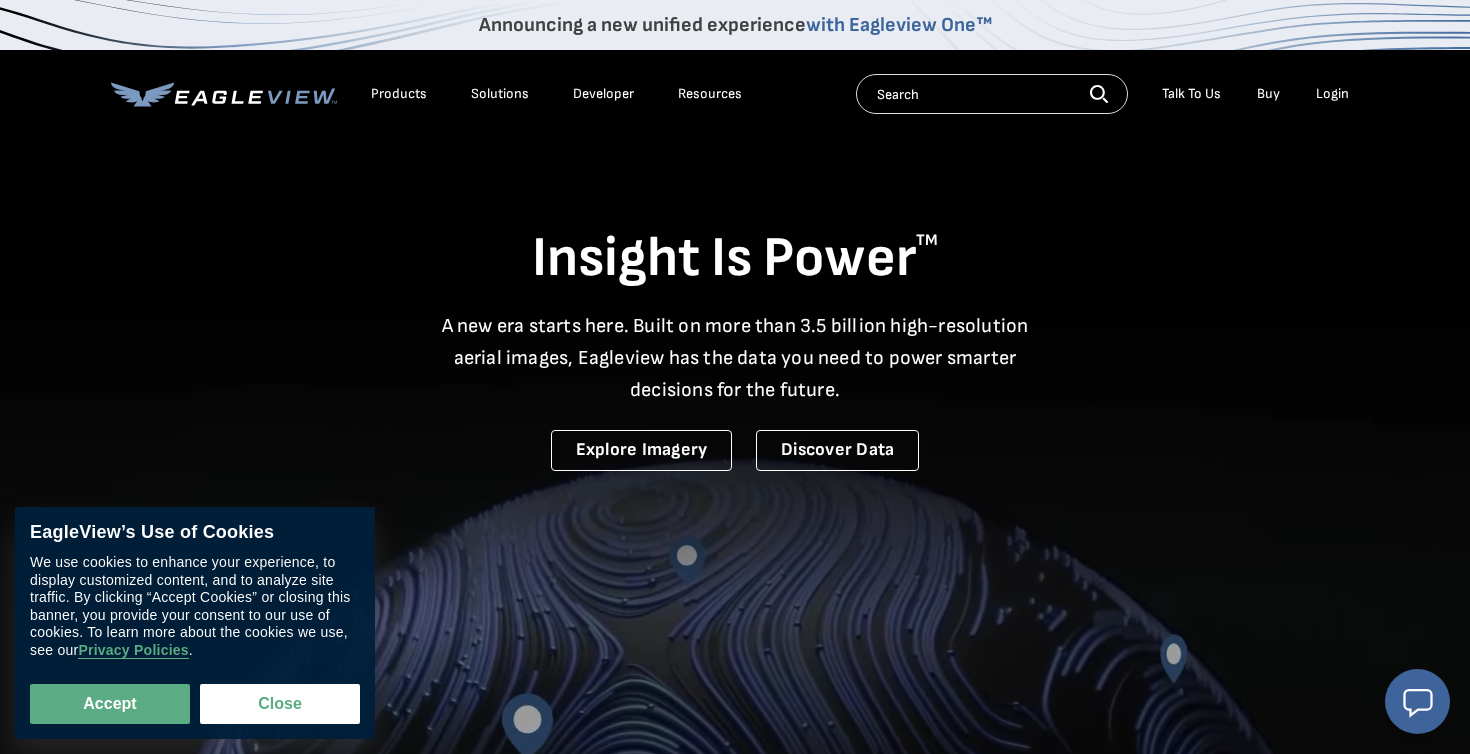 click on "Login" at bounding box center [1332, 94] 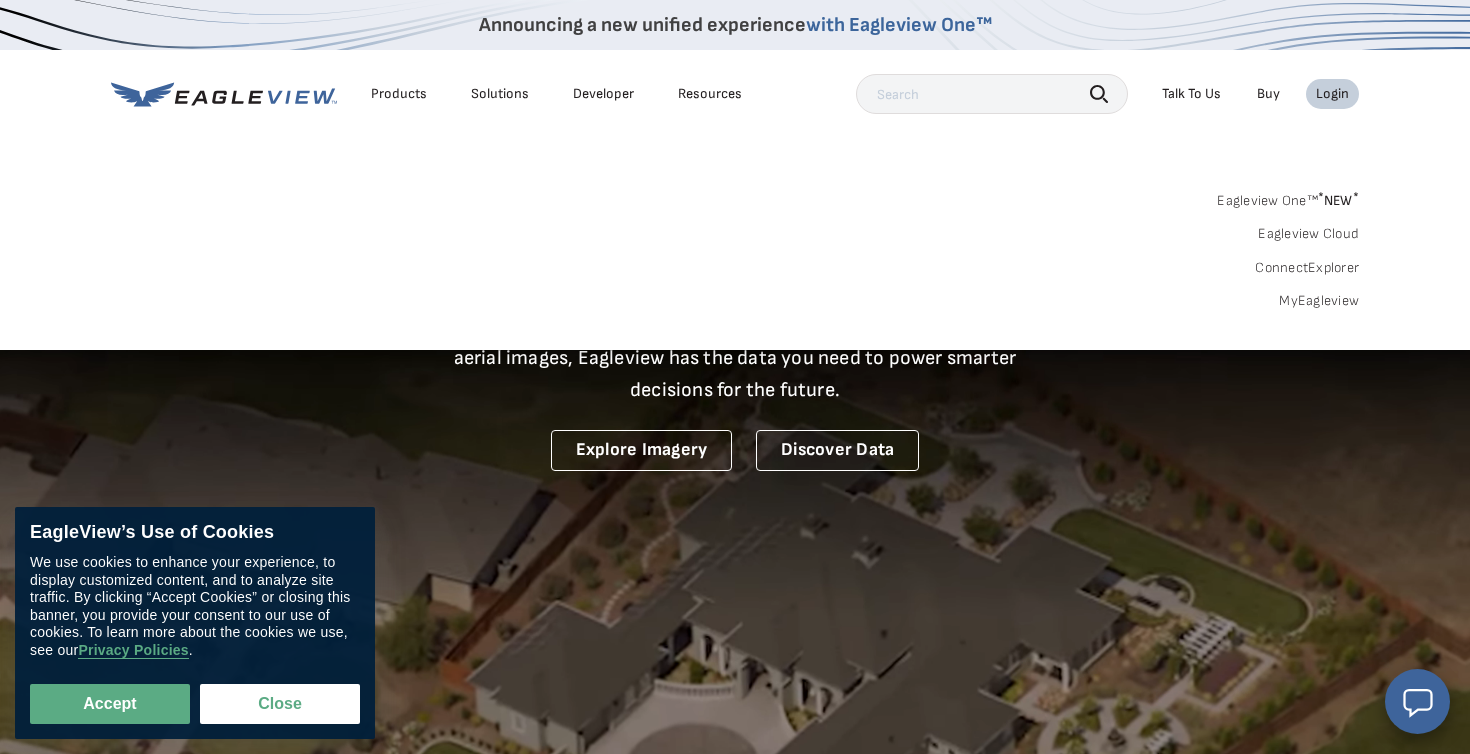 click on "MyEagleview" at bounding box center (1319, 301) 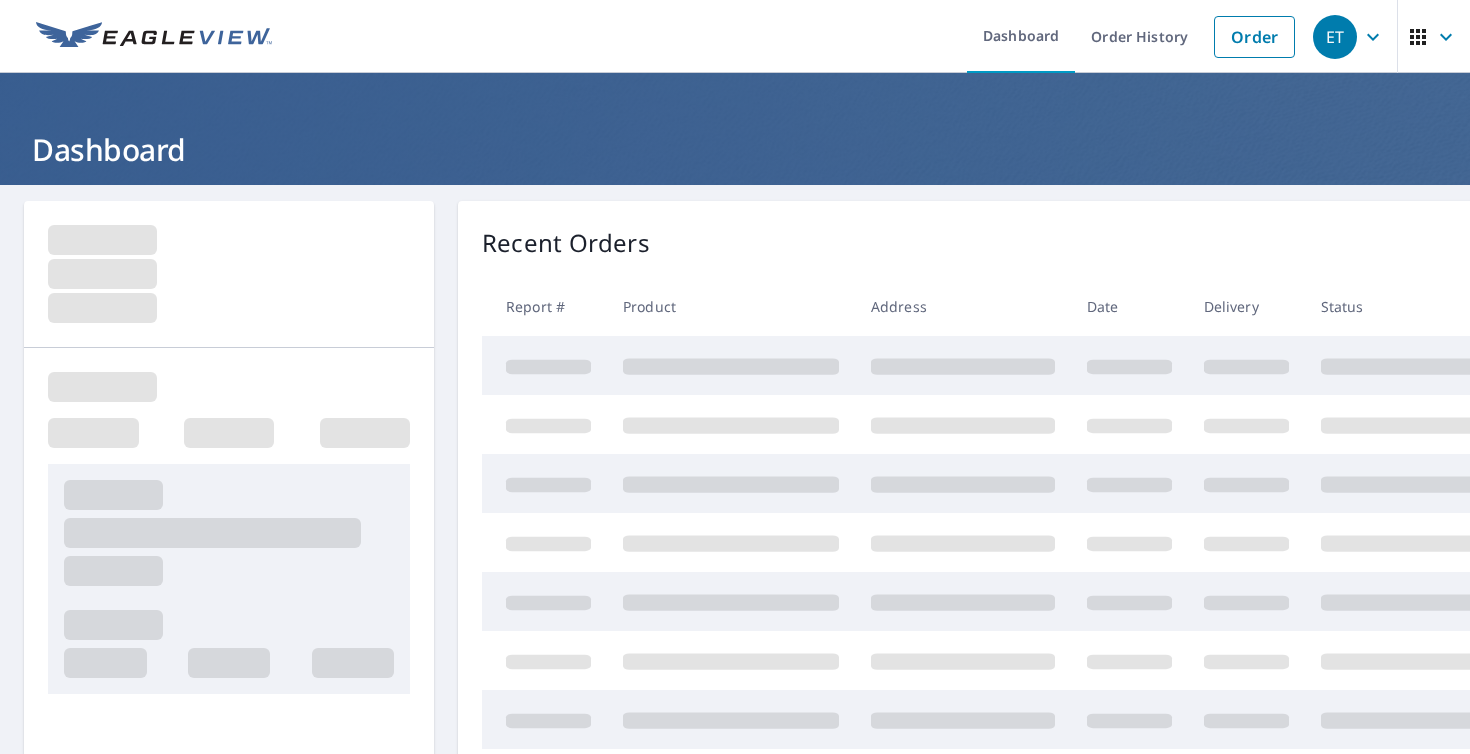 scroll, scrollTop: 0, scrollLeft: 0, axis: both 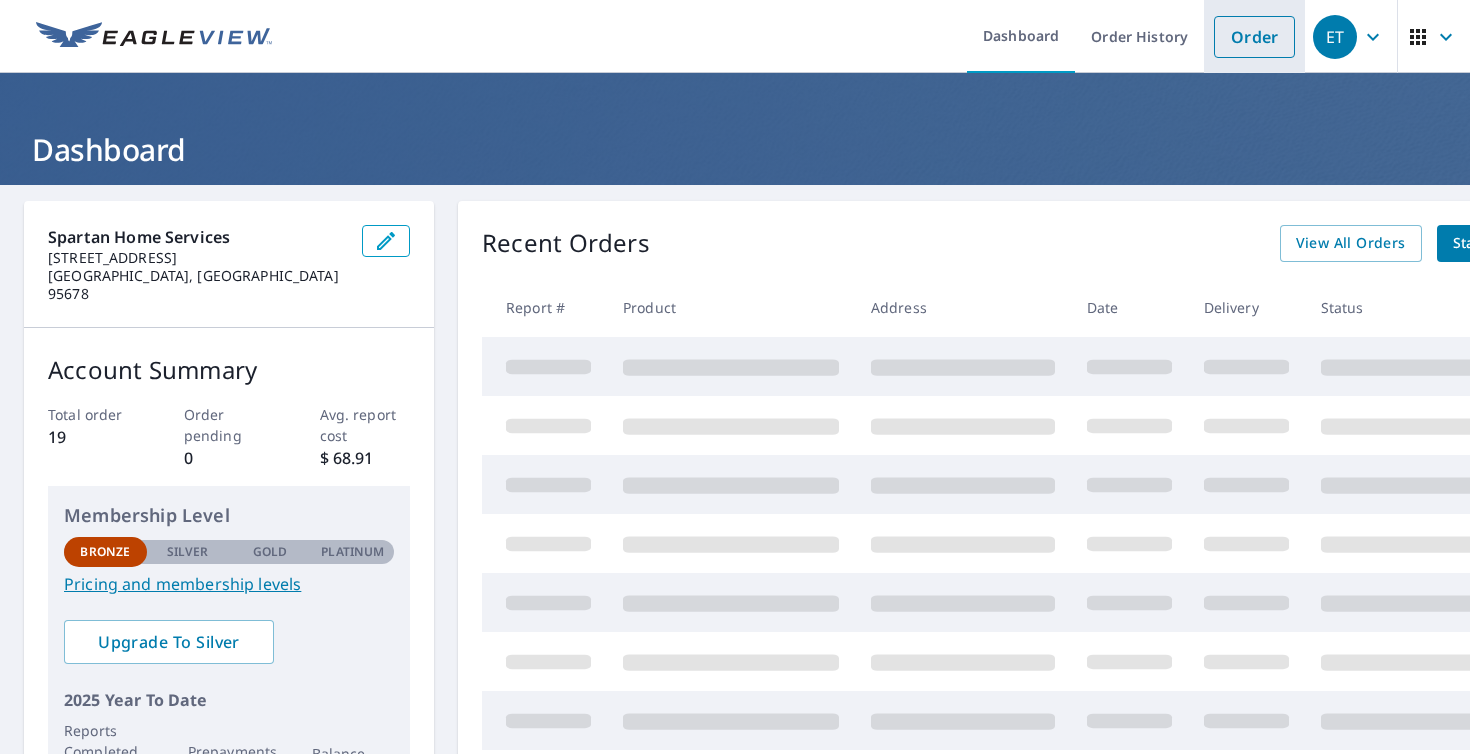 click on "Order" at bounding box center (1254, 37) 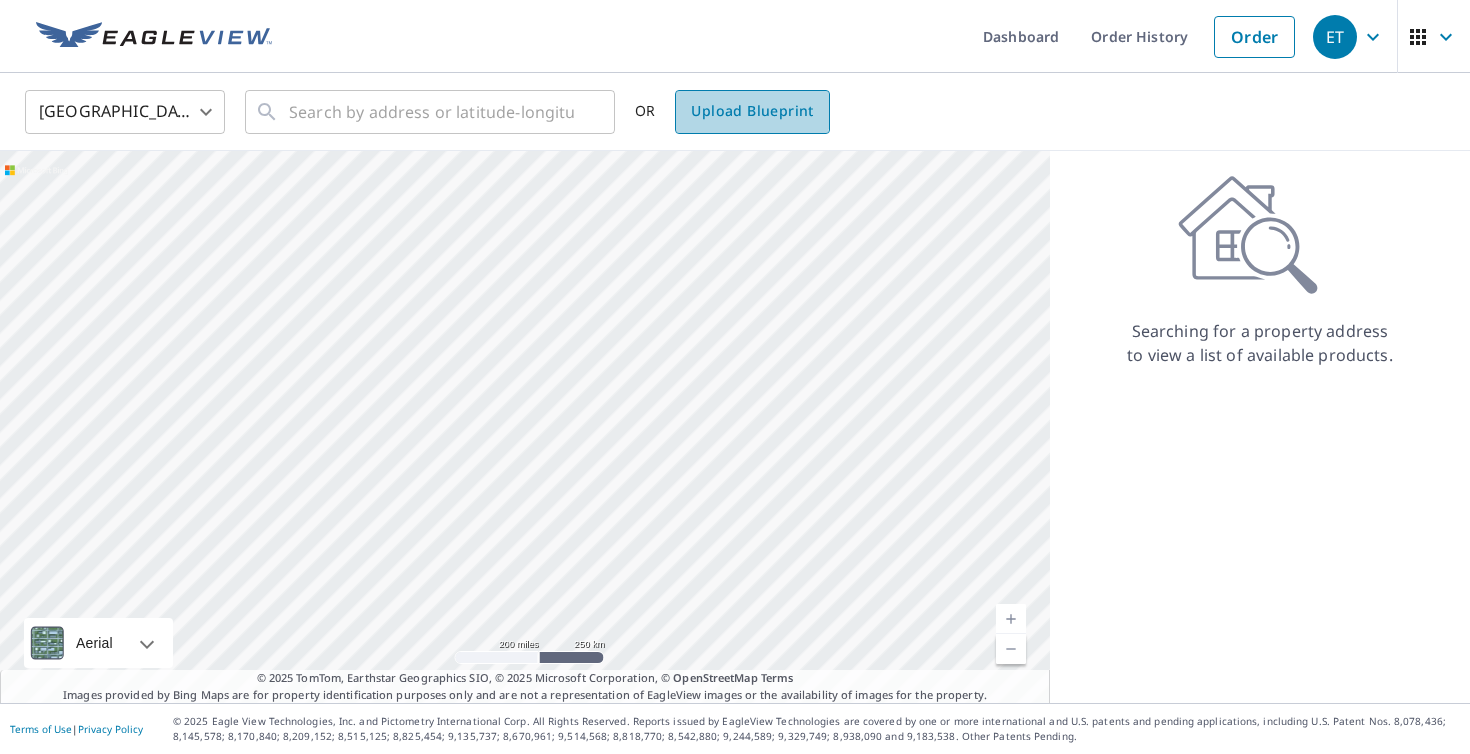 click on "Upload Blueprint" at bounding box center [752, 111] 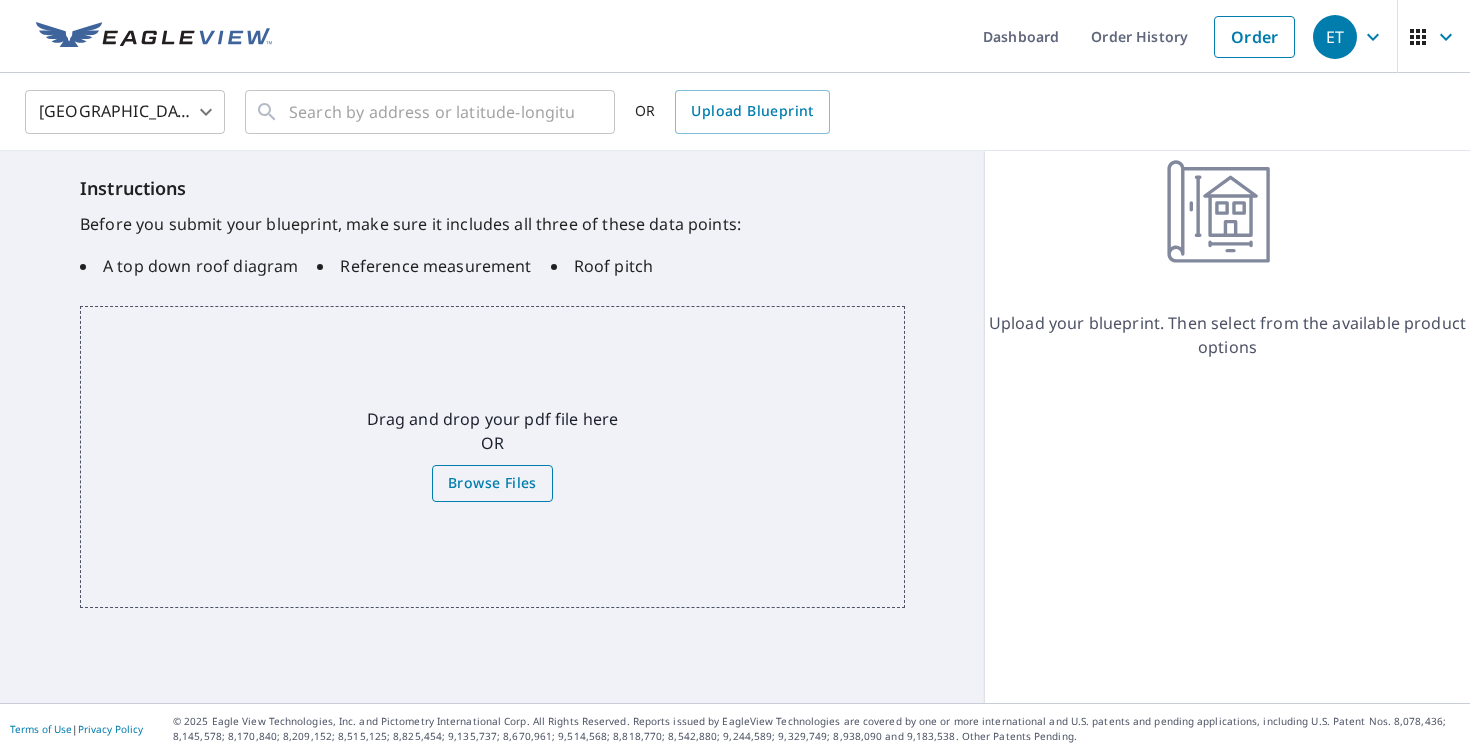 click on "Browse Files" at bounding box center (492, 483) 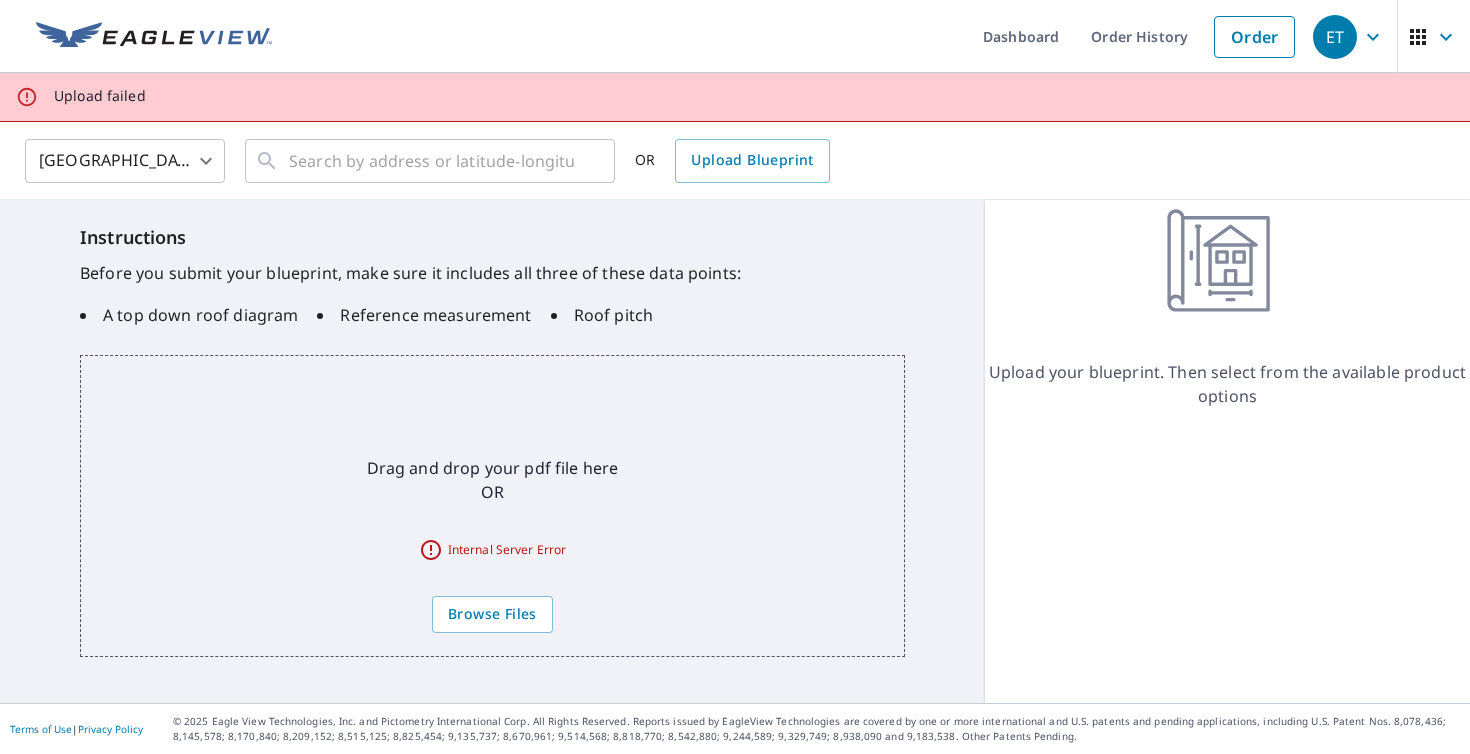 click on "Internal Server Error" at bounding box center [492, 550] 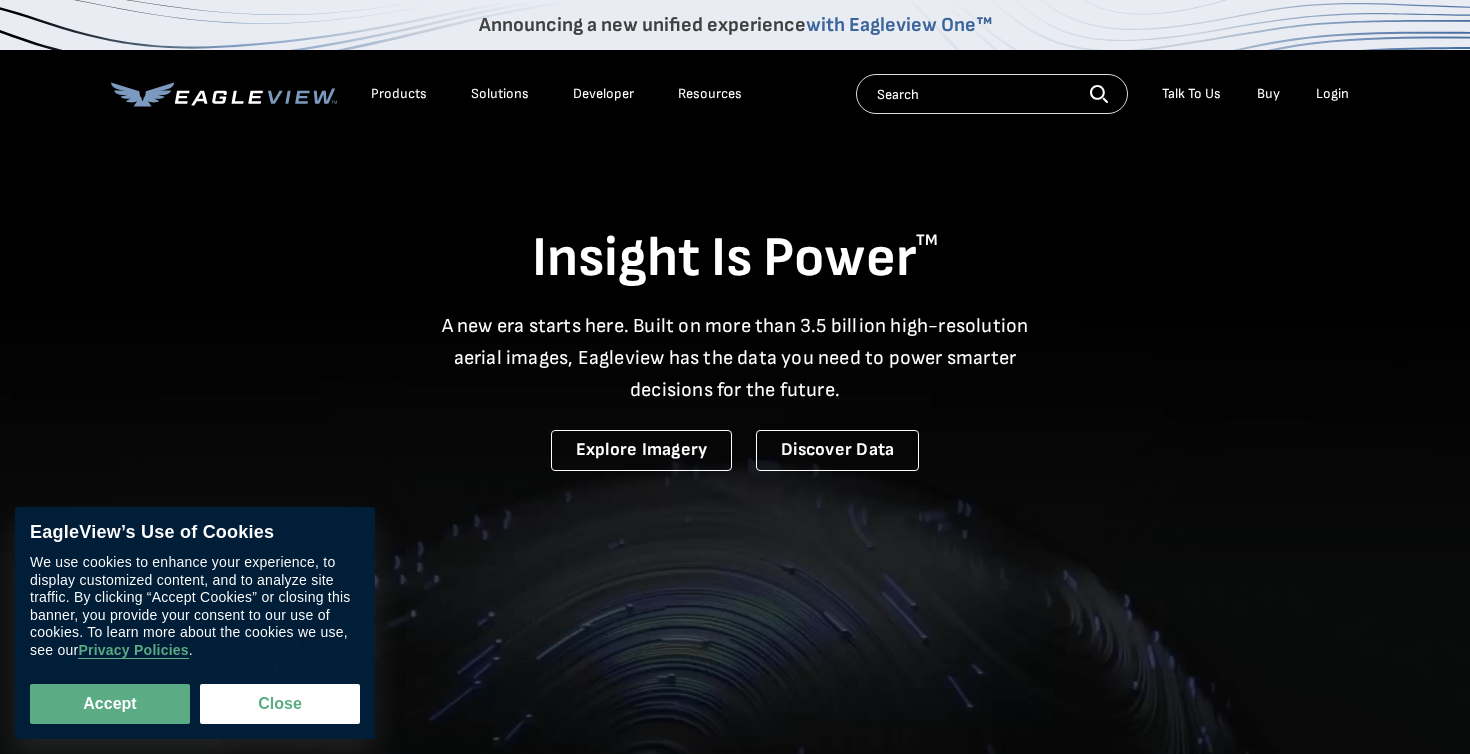 scroll, scrollTop: 0, scrollLeft: 0, axis: both 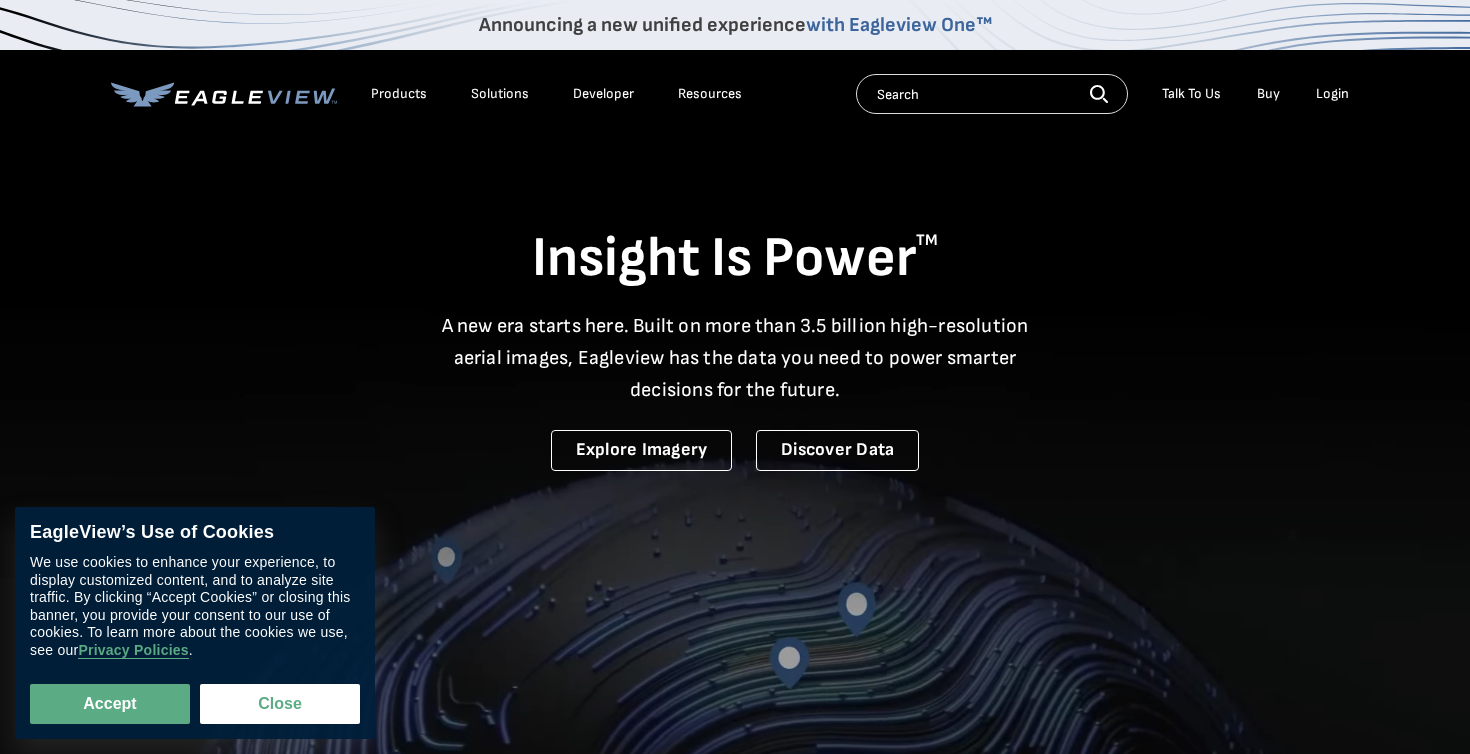 click on "Login" at bounding box center [1332, 94] 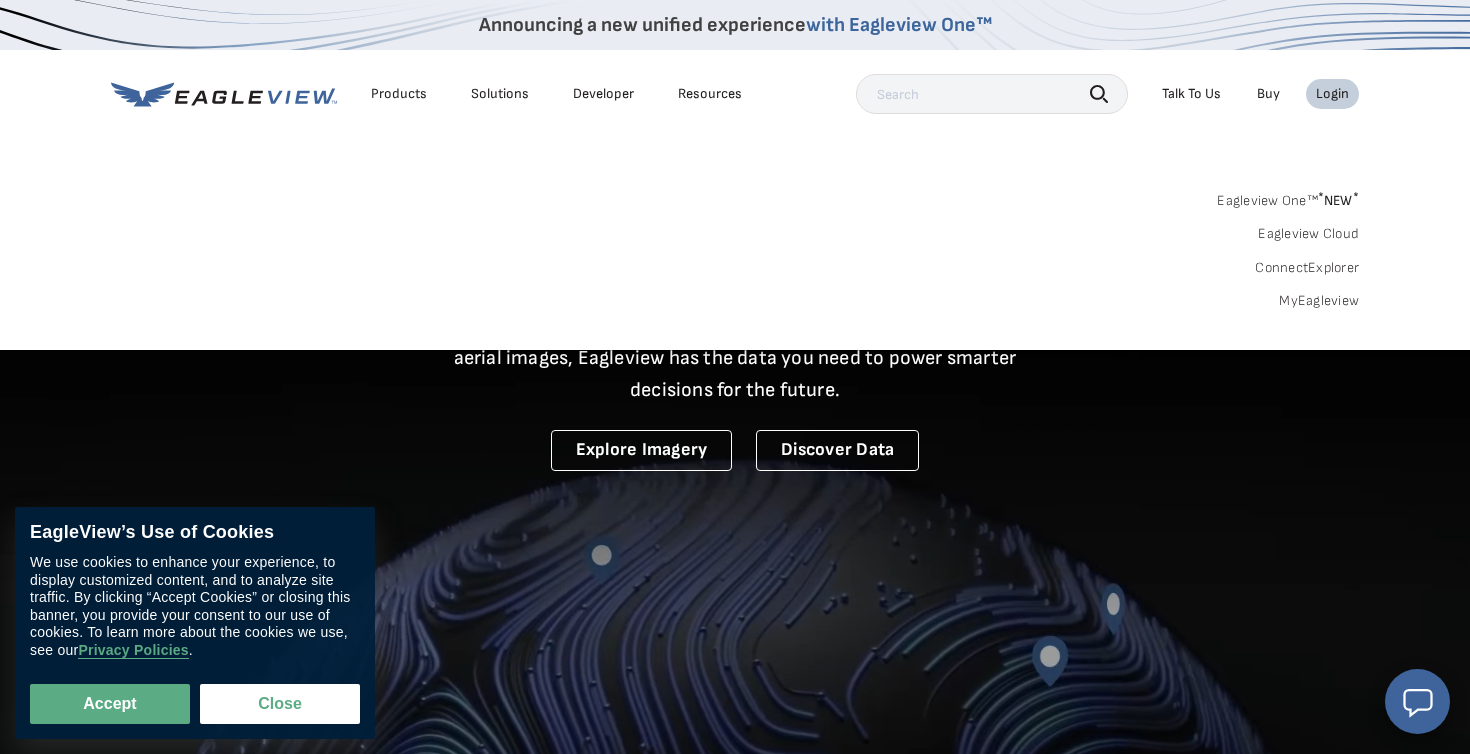 click on "MyEagleview" at bounding box center (1319, 301) 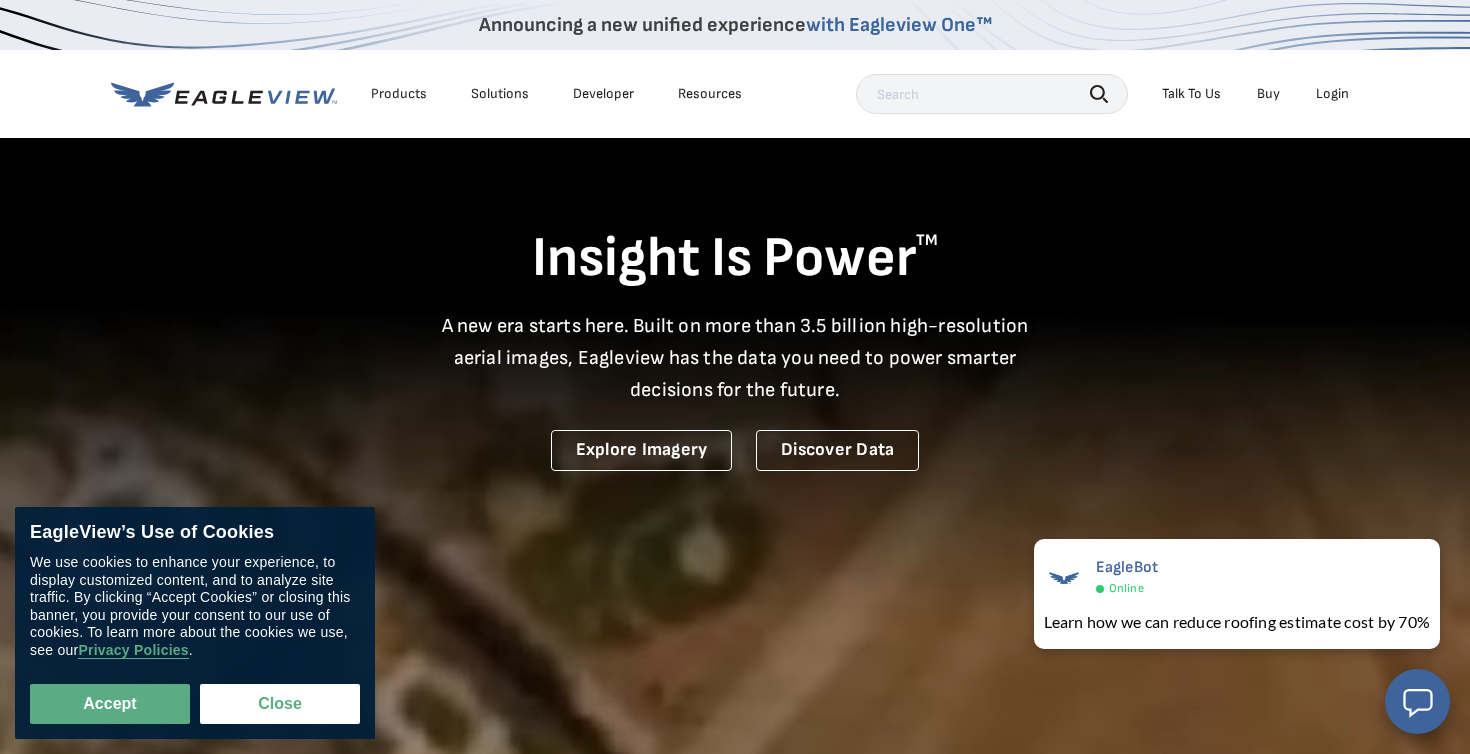 click on "Products
Solutions
Developer
Resources
Search
Talk To Us
Buy
Login" at bounding box center (735, 94) 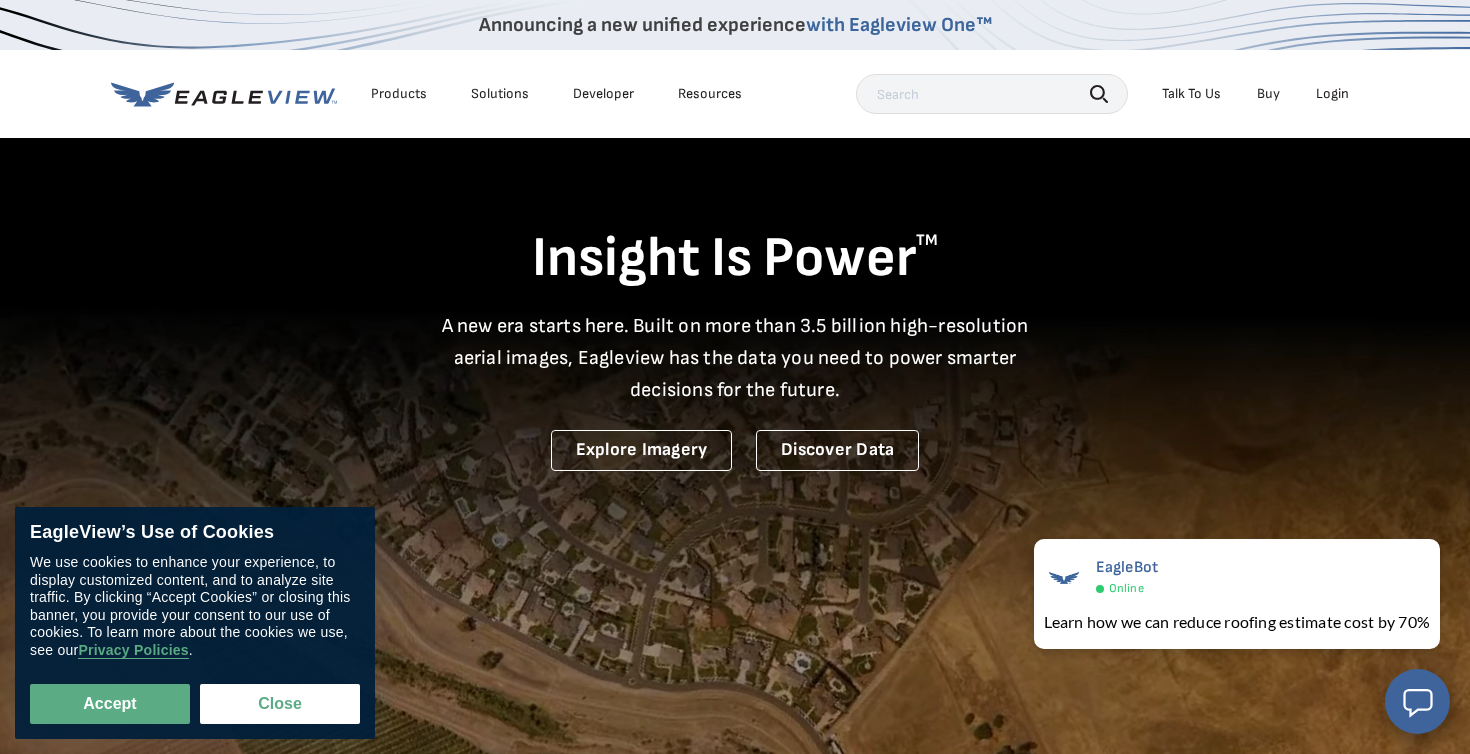 click on "Login" at bounding box center [1332, 94] 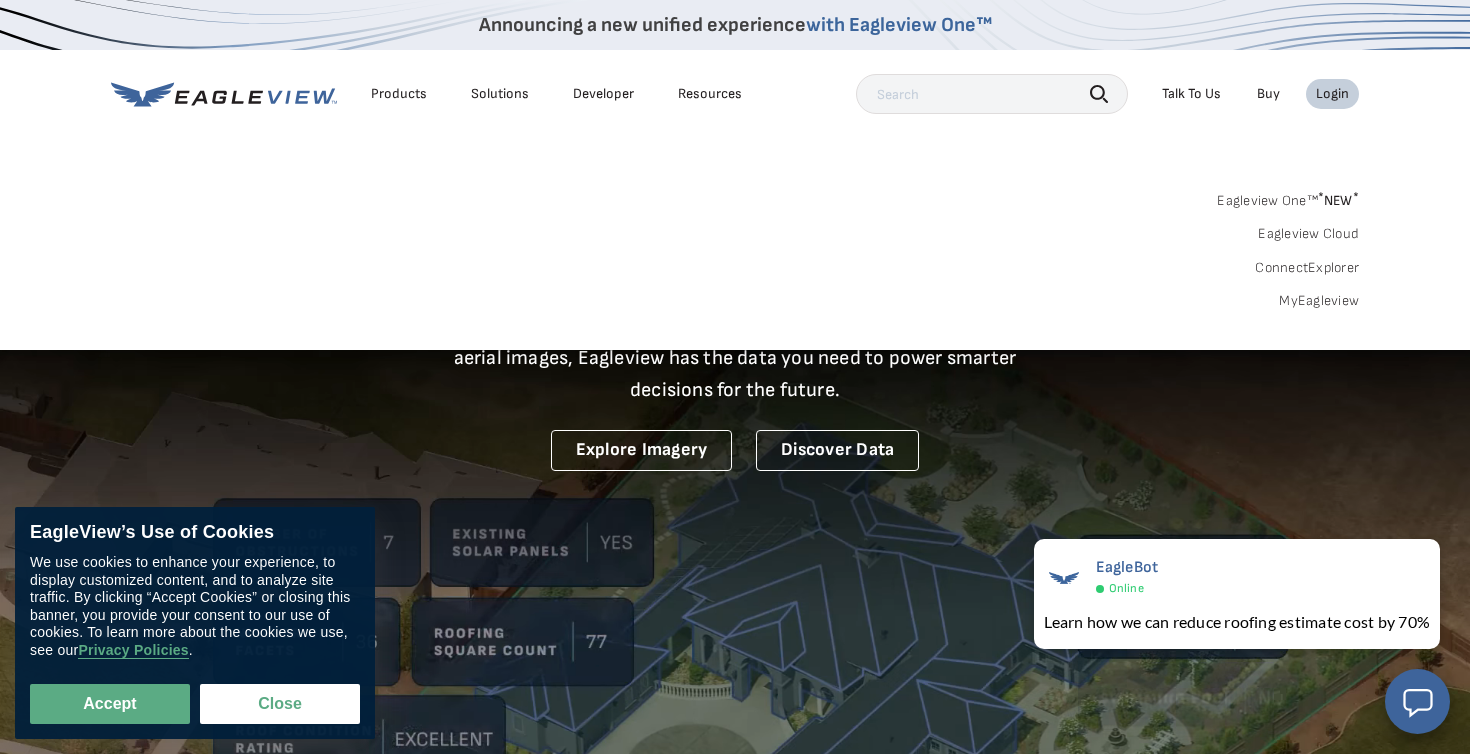 click on "MyEagleview" at bounding box center [1319, 301] 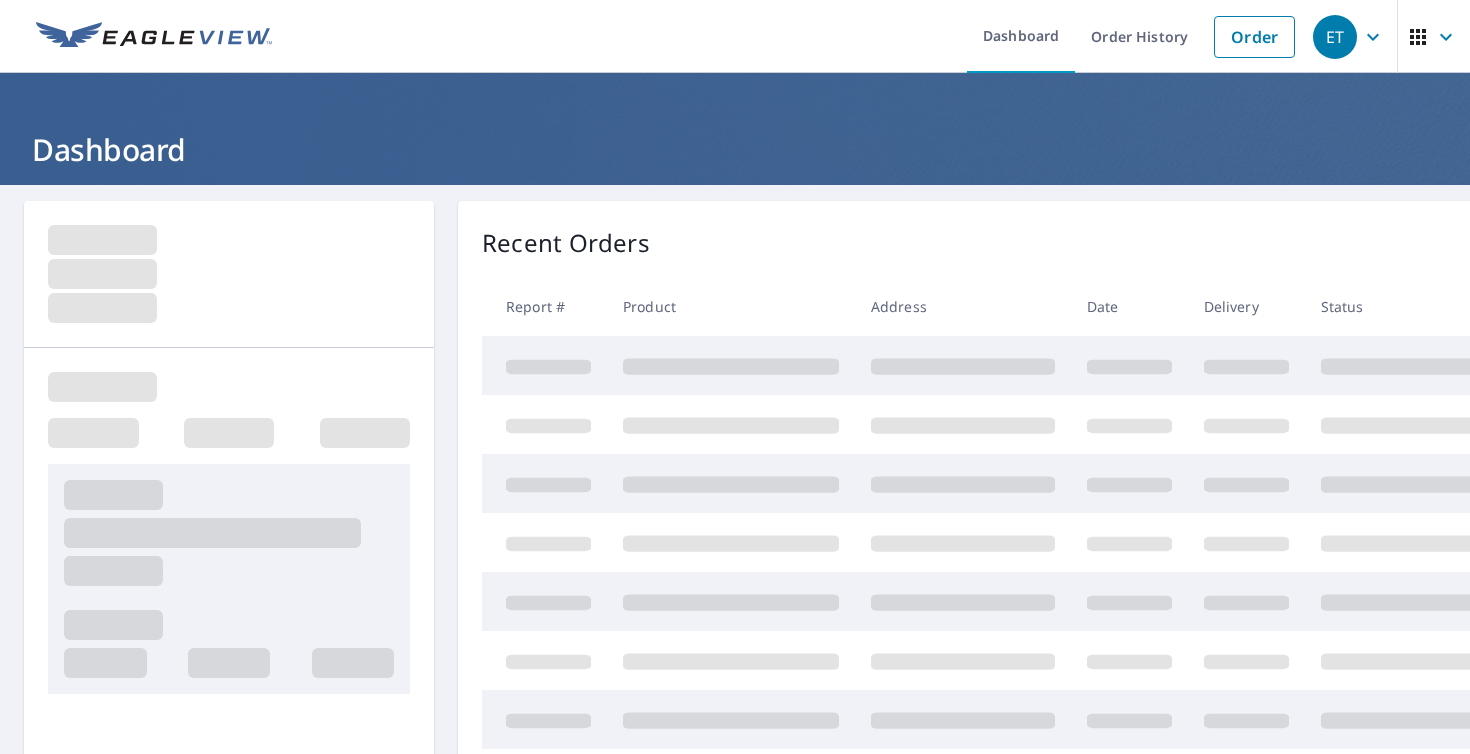 scroll, scrollTop: 0, scrollLeft: 0, axis: both 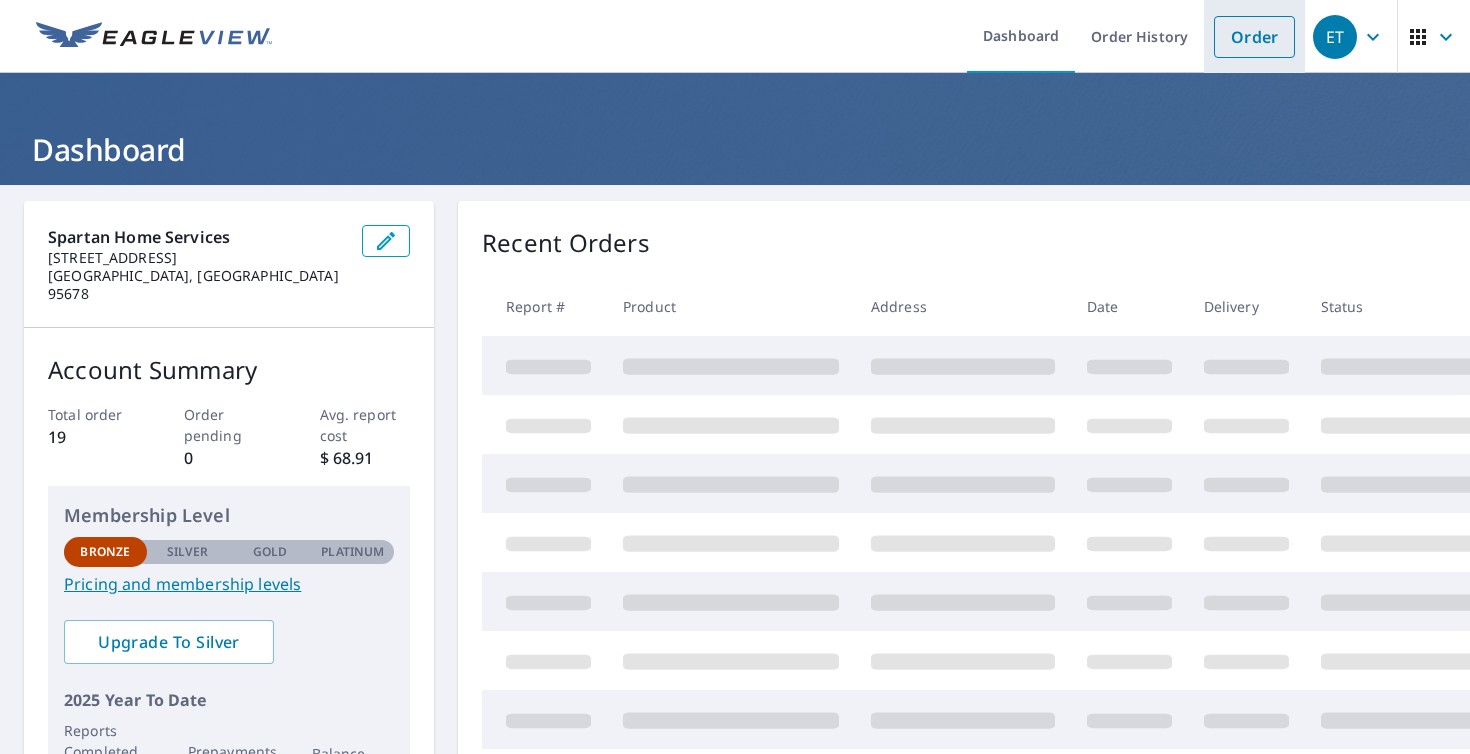click on "Order" at bounding box center [1254, 37] 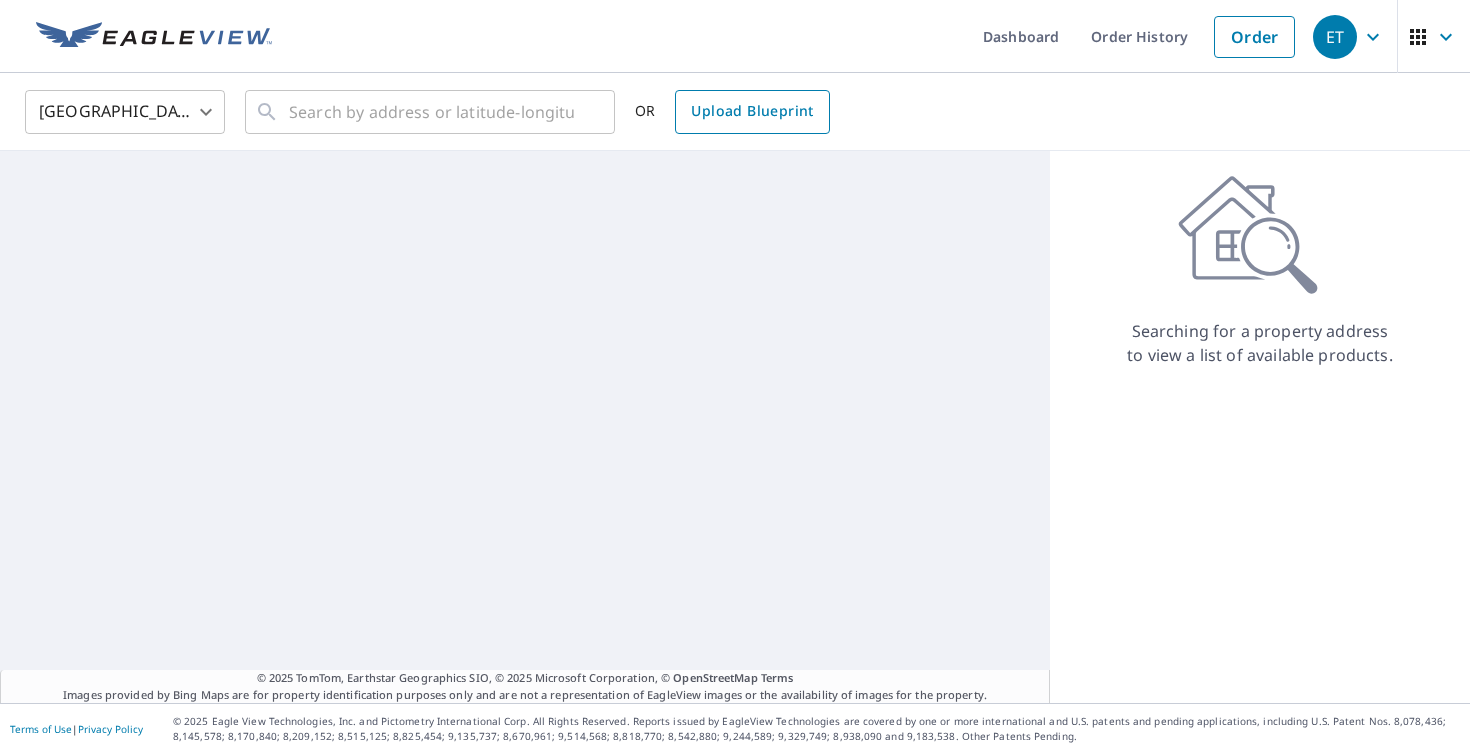 click on "Upload Blueprint" at bounding box center (752, 111) 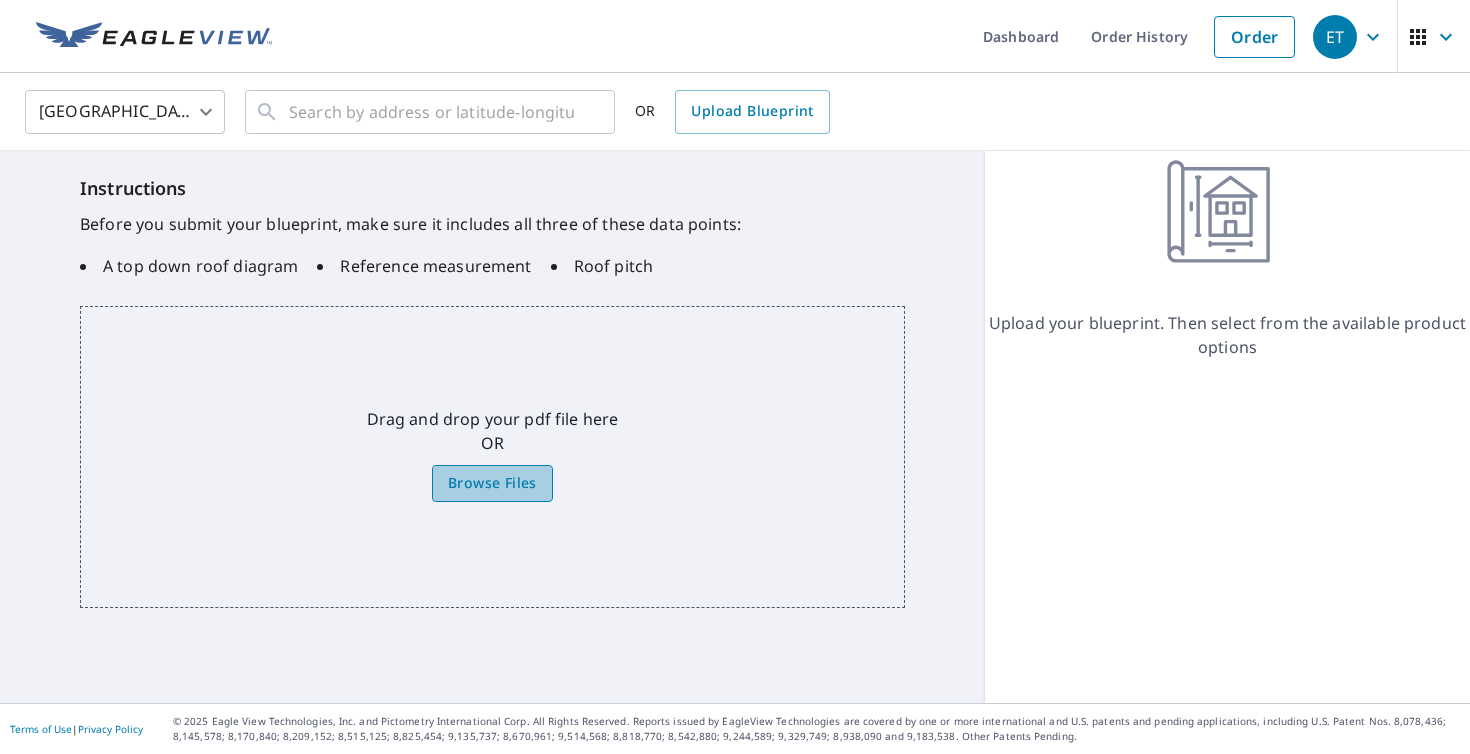 click on "Browse Files" at bounding box center [492, 483] 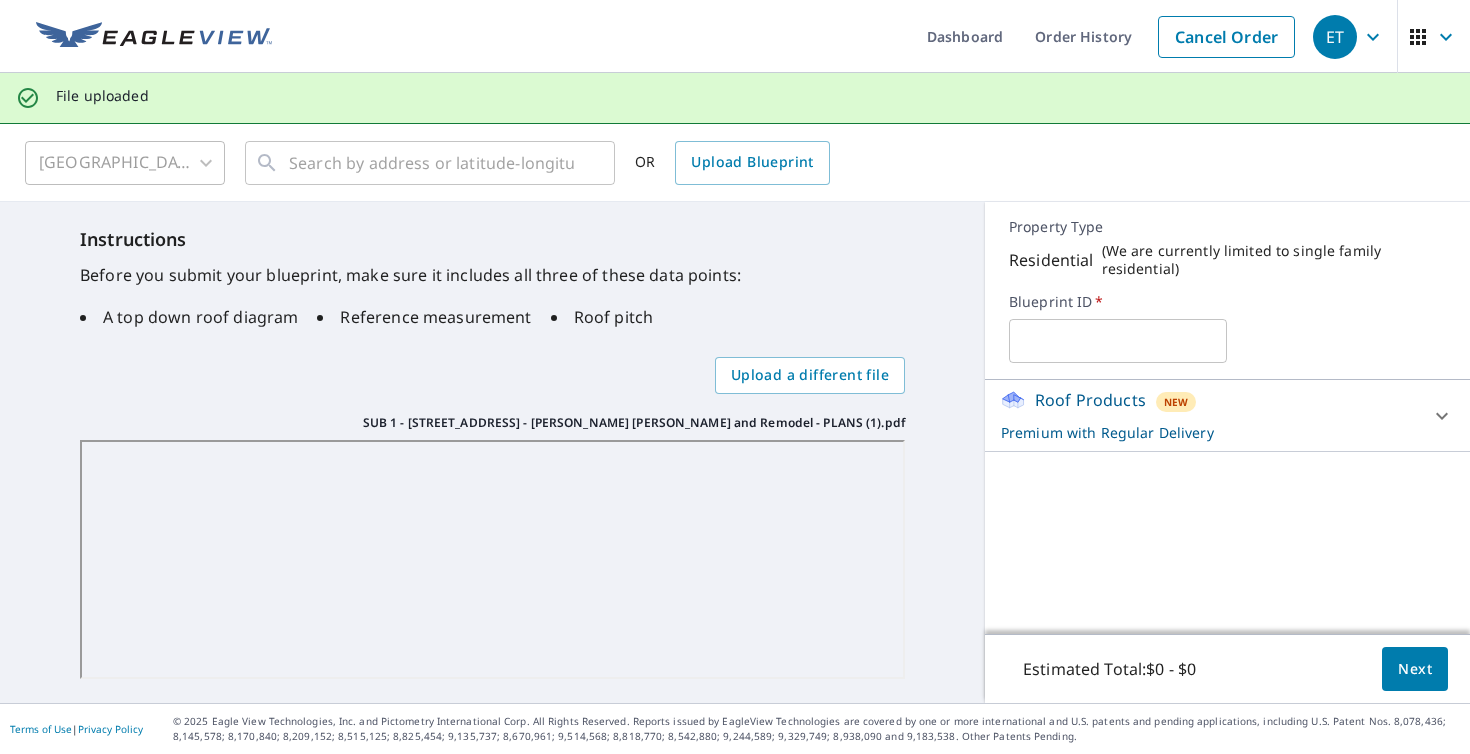 click at bounding box center (1118, 341) 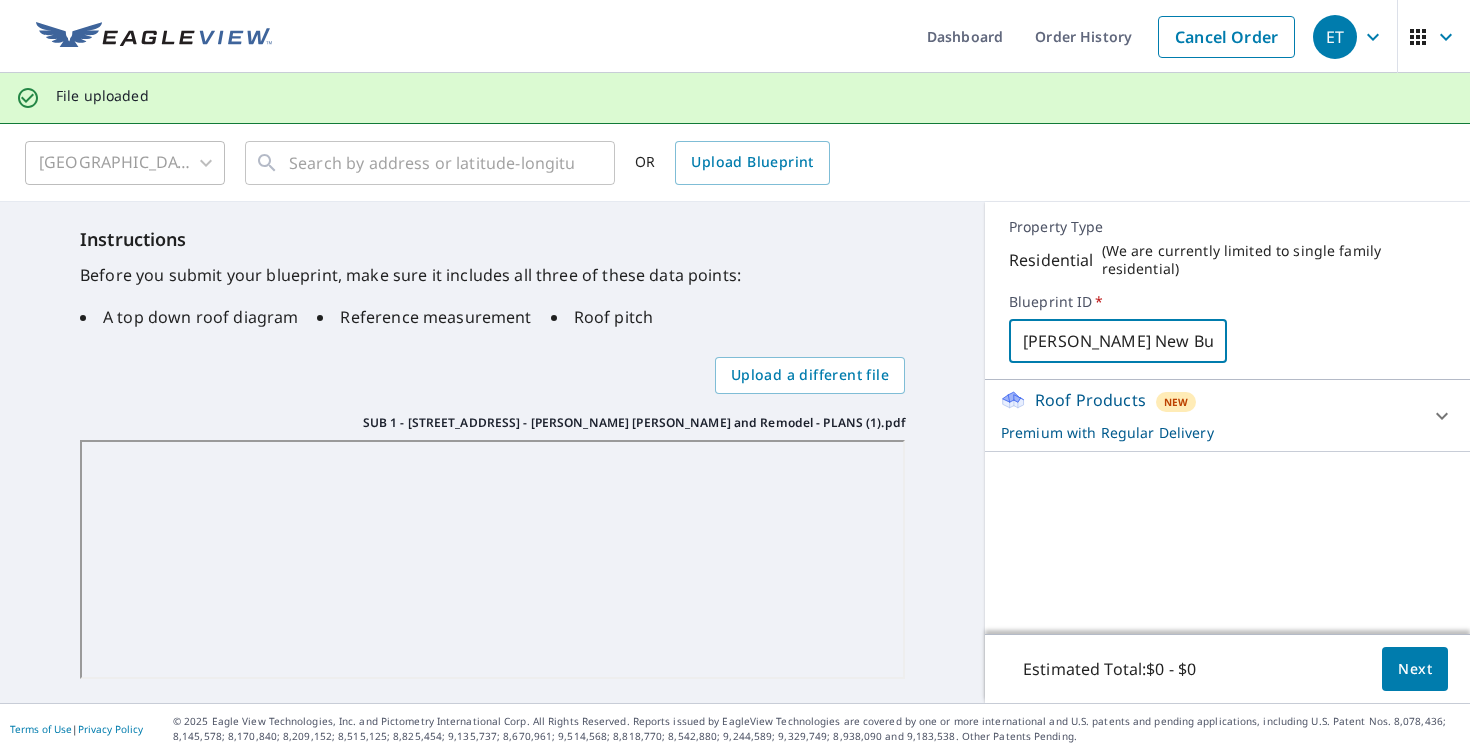 type on "Mitches New Build report" 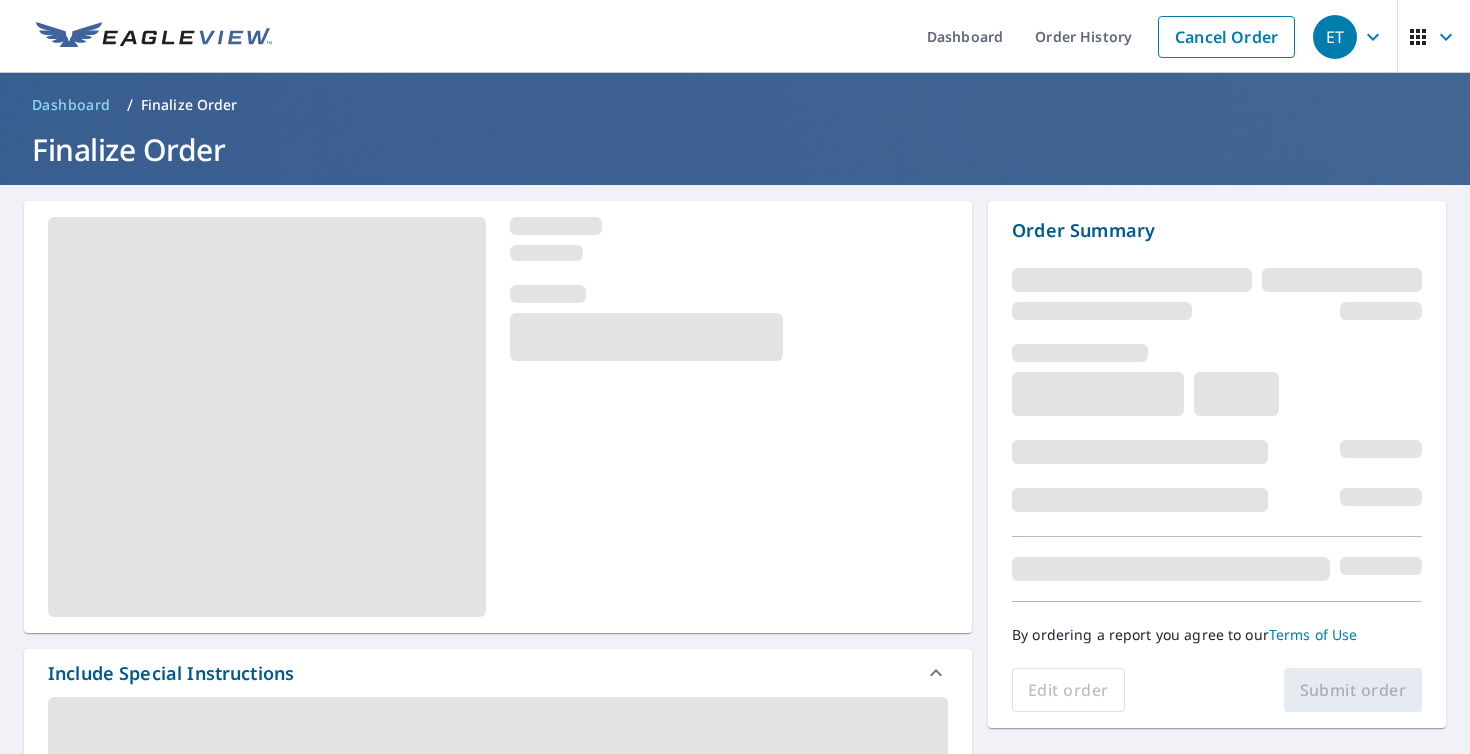 scroll, scrollTop: 0, scrollLeft: 0, axis: both 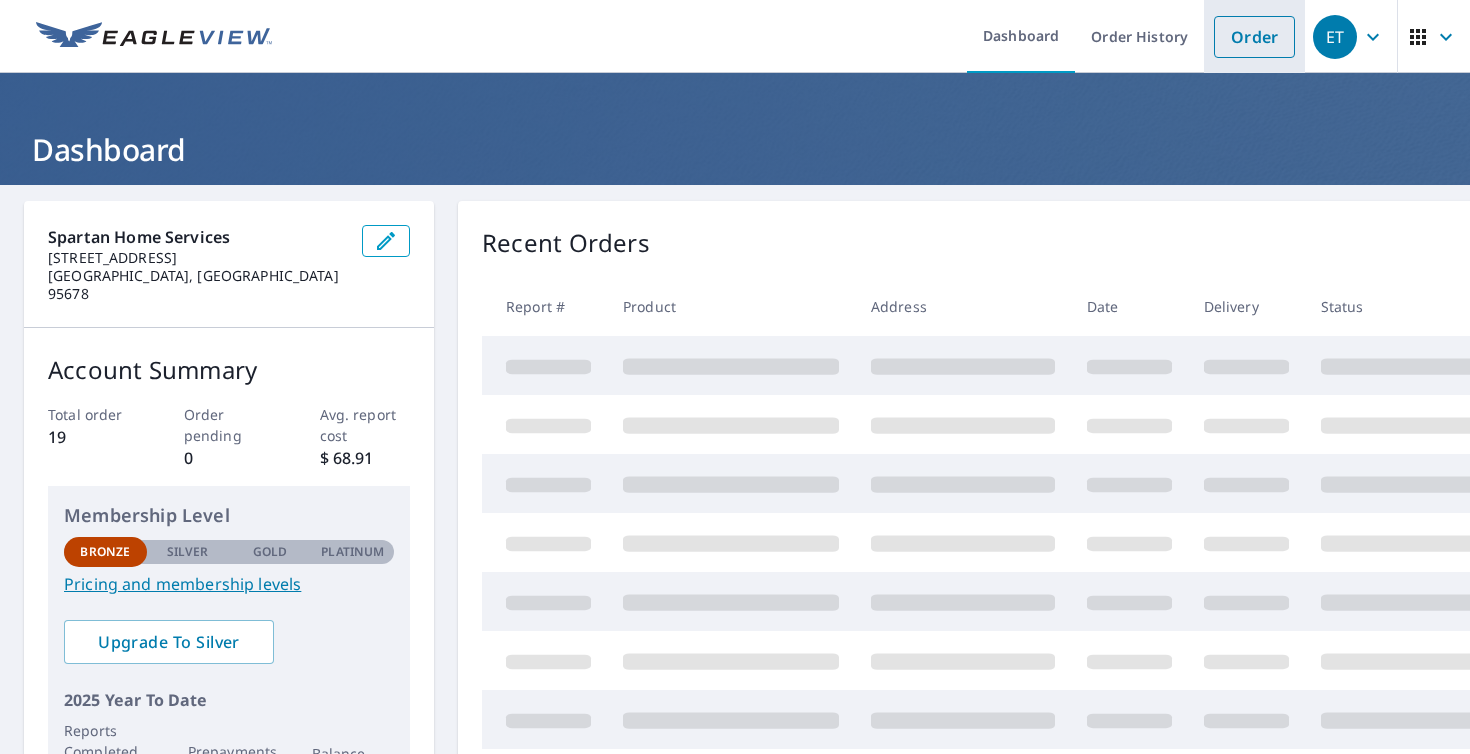 click on "Order" at bounding box center [1254, 37] 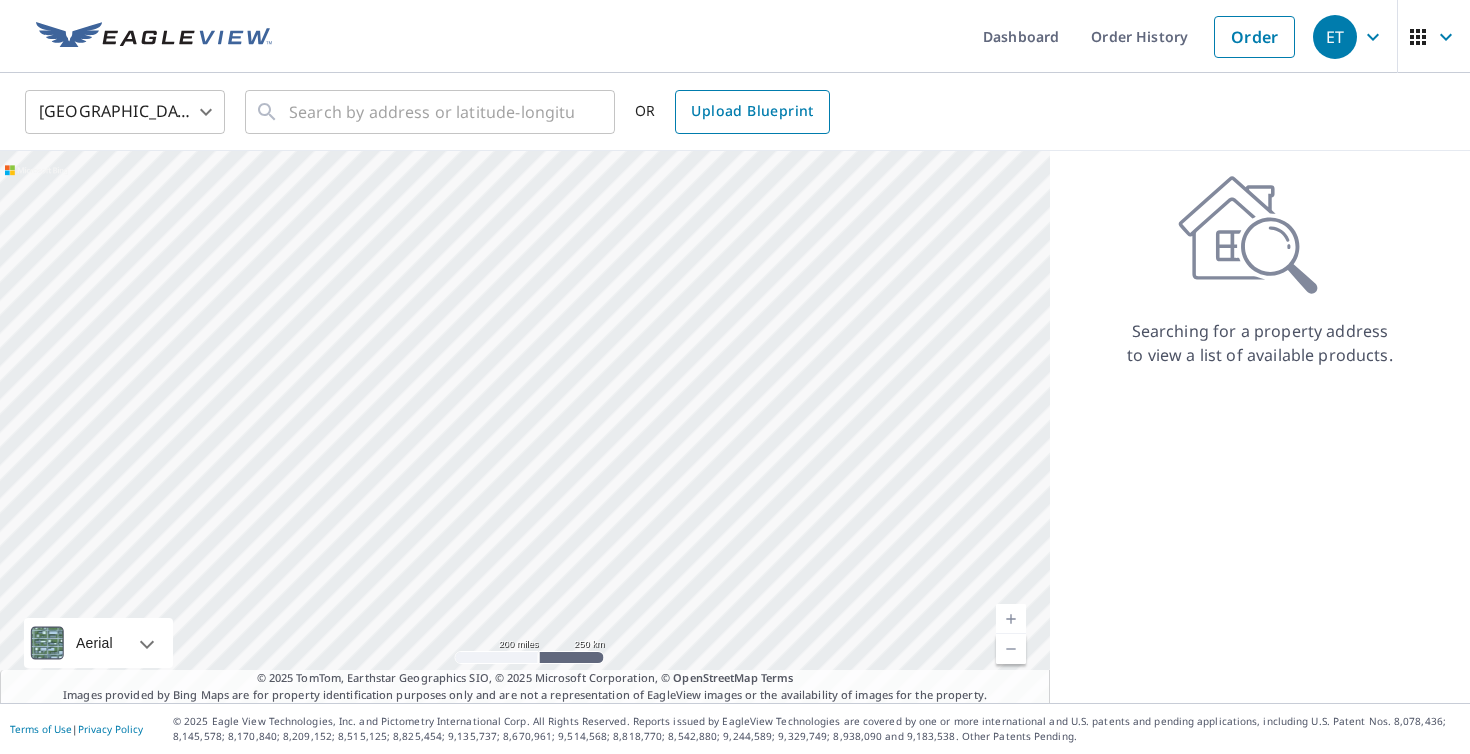 click on "Upload Blueprint" at bounding box center (752, 111) 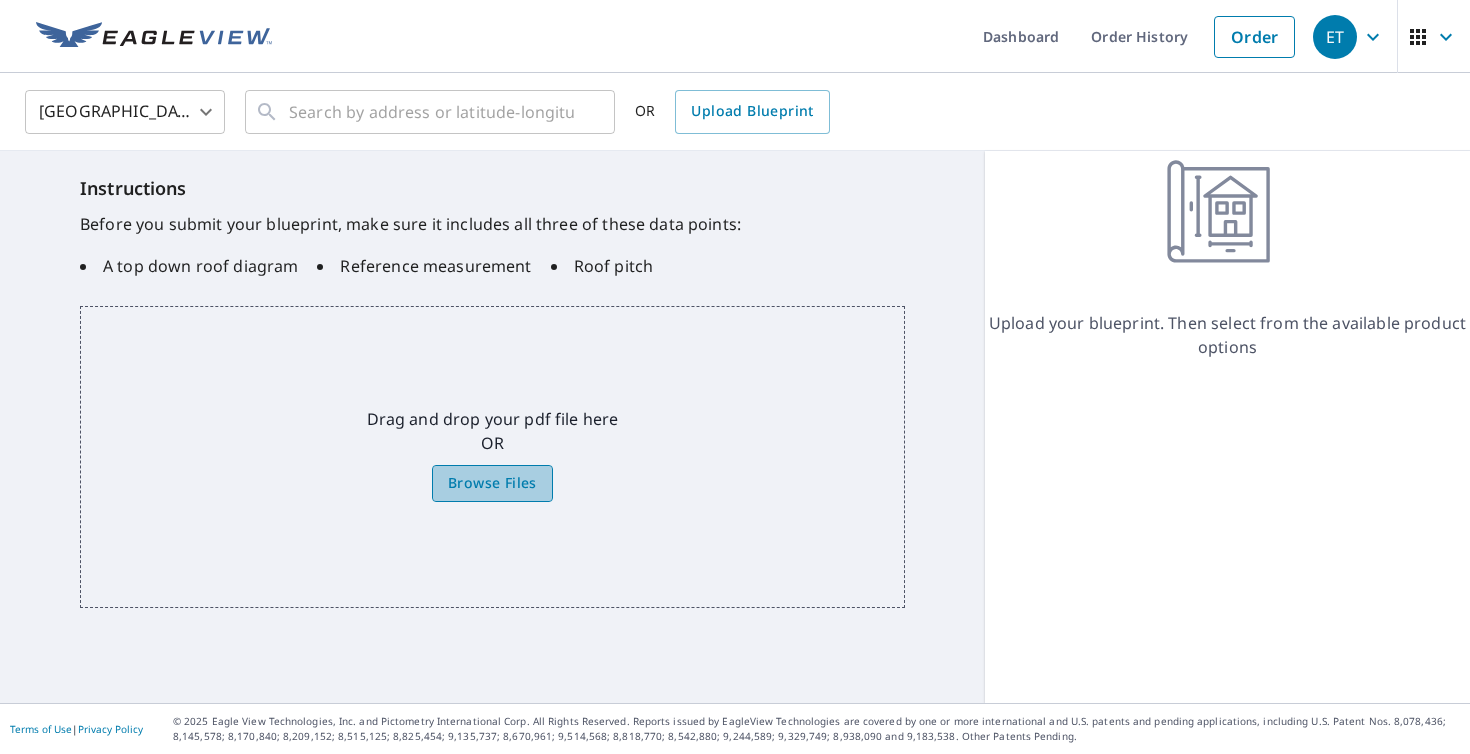 click on "Browse Files" at bounding box center (492, 483) 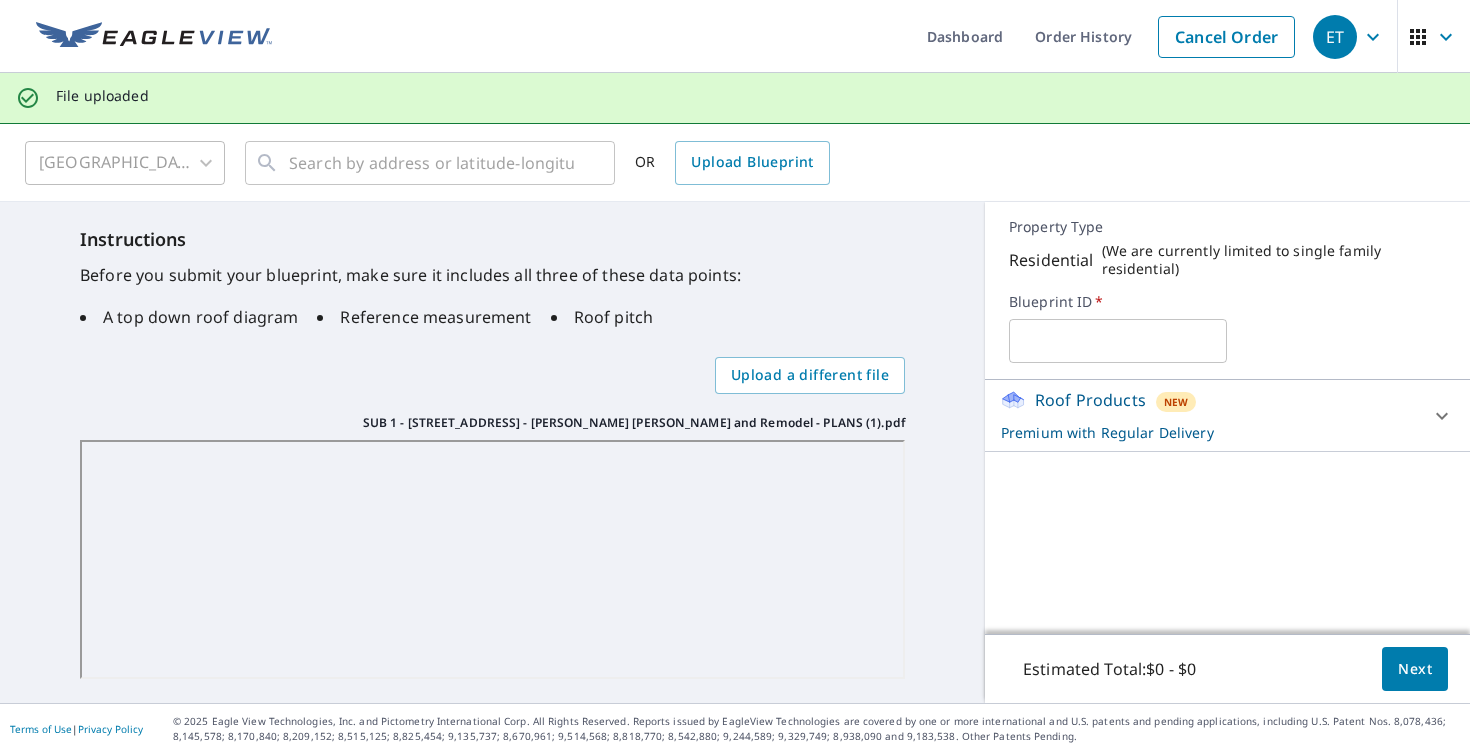 click at bounding box center (1118, 341) 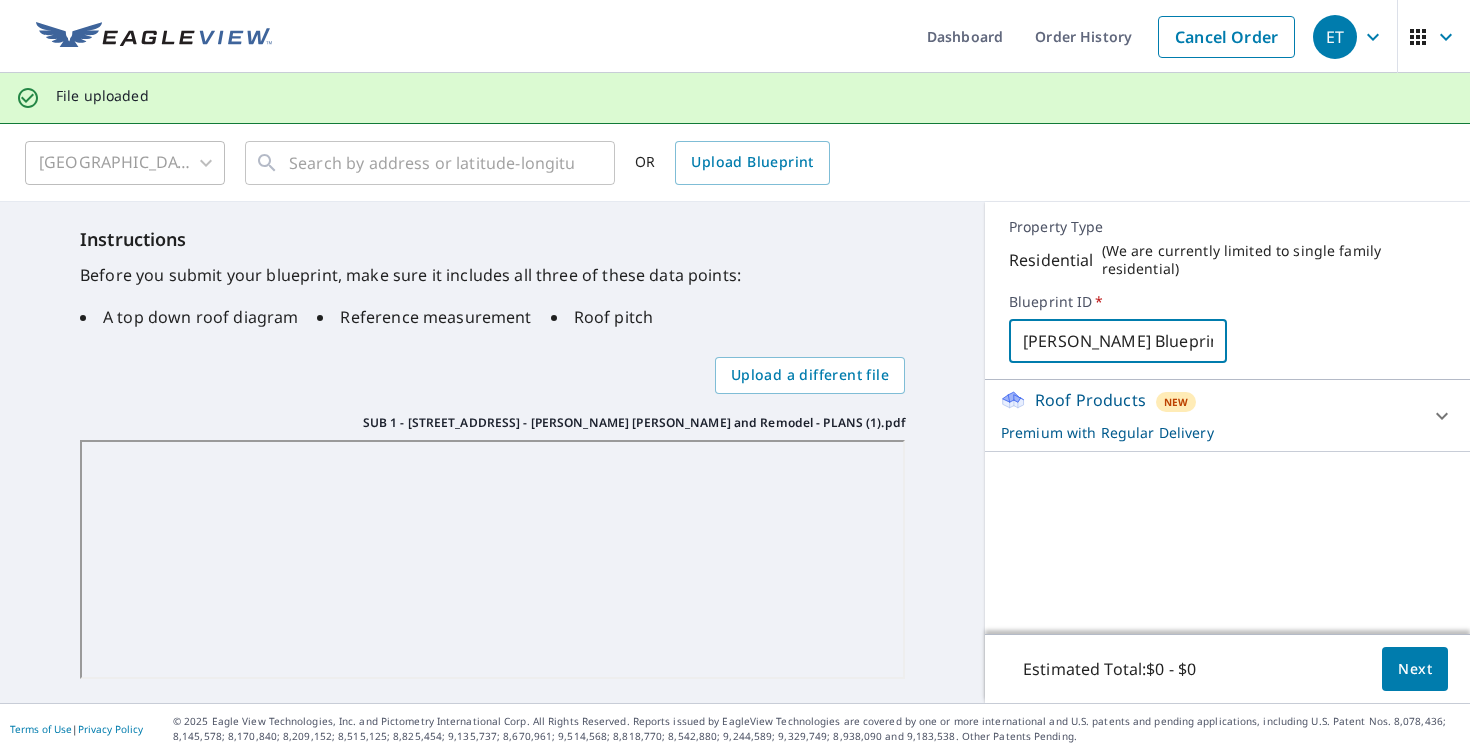 scroll, scrollTop: 0, scrollLeft: 0, axis: both 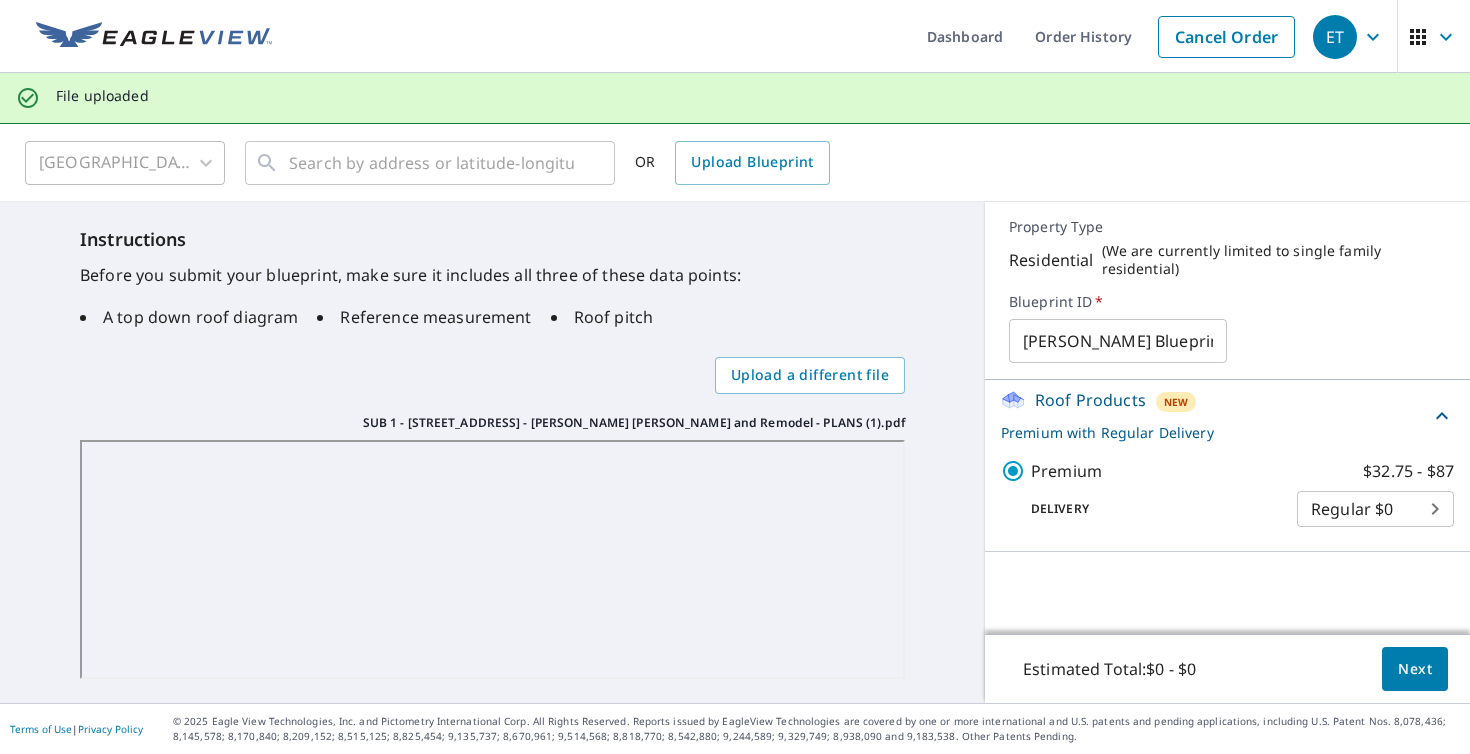 click on "ET ET
Dashboard Order History Cancel Order ET File uploaded [GEOGRAPHIC_DATA] [GEOGRAPHIC_DATA] ​ ​ OR Upload Blueprint Instructions Before you submit your blueprint, make sure it includes all three of these data points: A top down roof diagram Reference measurement Roof pitch Upload a different file SUB [STREET_ADDRESS] - [PERSON_NAME] [PERSON_NAME] and Remodel - PLANS (1).pdf SUB 1 - [STREET_ADDRESS][PERSON_NAME] [PERSON_NAME] and Remodel - PLANS (1).pdf Property Type Residential ( We are currently limited to single family residential ) Blueprint ID   * [PERSON_NAME] Blueprint report ​ Roof Products New Premium with Regular Delivery Premium $32.75 - $87 Delivery Regular $0 8 ​ Estimated Total:  $0 - $0 Next Terms of Use  |  Privacy Policy © 2025 Eagle View Technologies, Inc. and Pictometry International Corp. All Rights Reserved. Reports issued by EagleView Technologies are covered by   one or more international and U.S. patents and pending applications, including U.S. Patent Nos. 8,078,436; 8,145,578; 8,170,840; 8,209,152;" at bounding box center (735, 377) 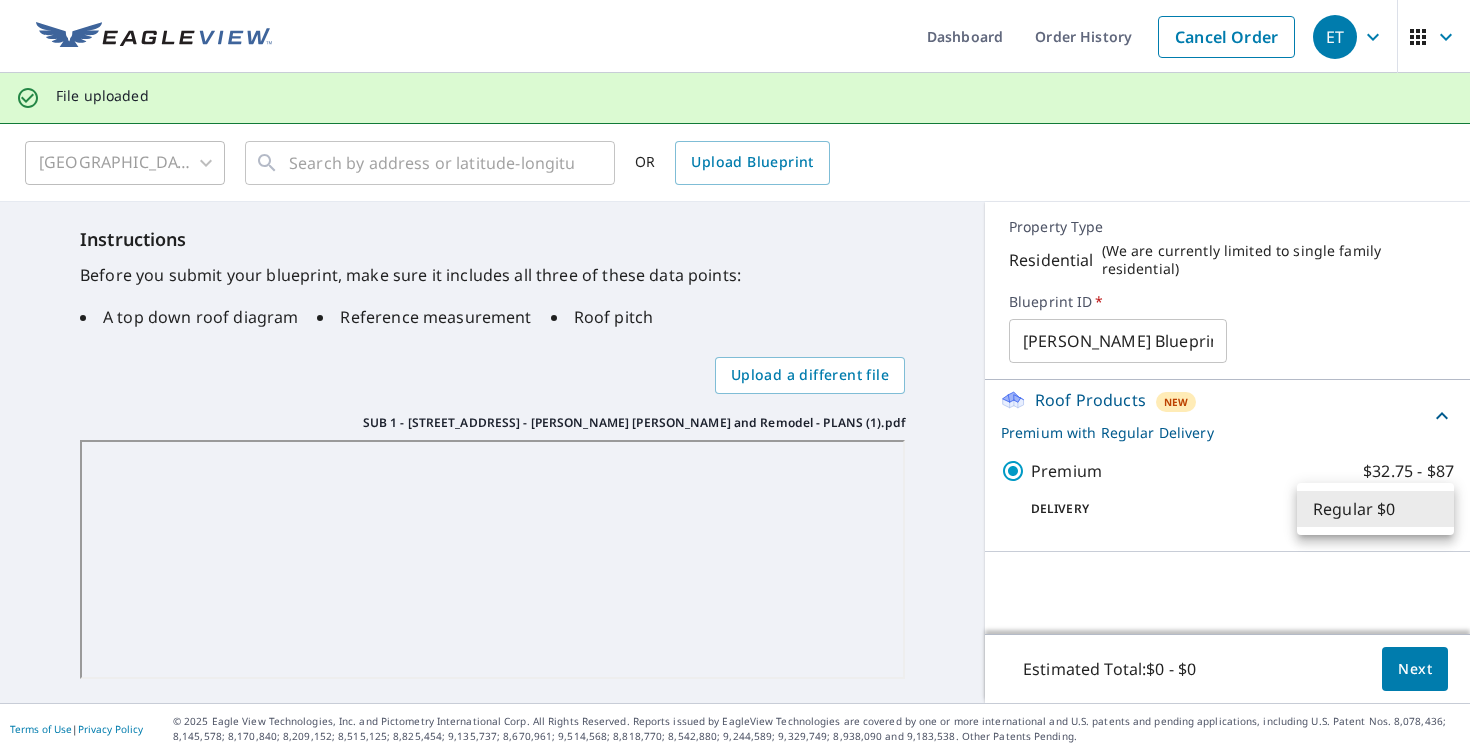 click on "Regular $0" at bounding box center [1375, 509] 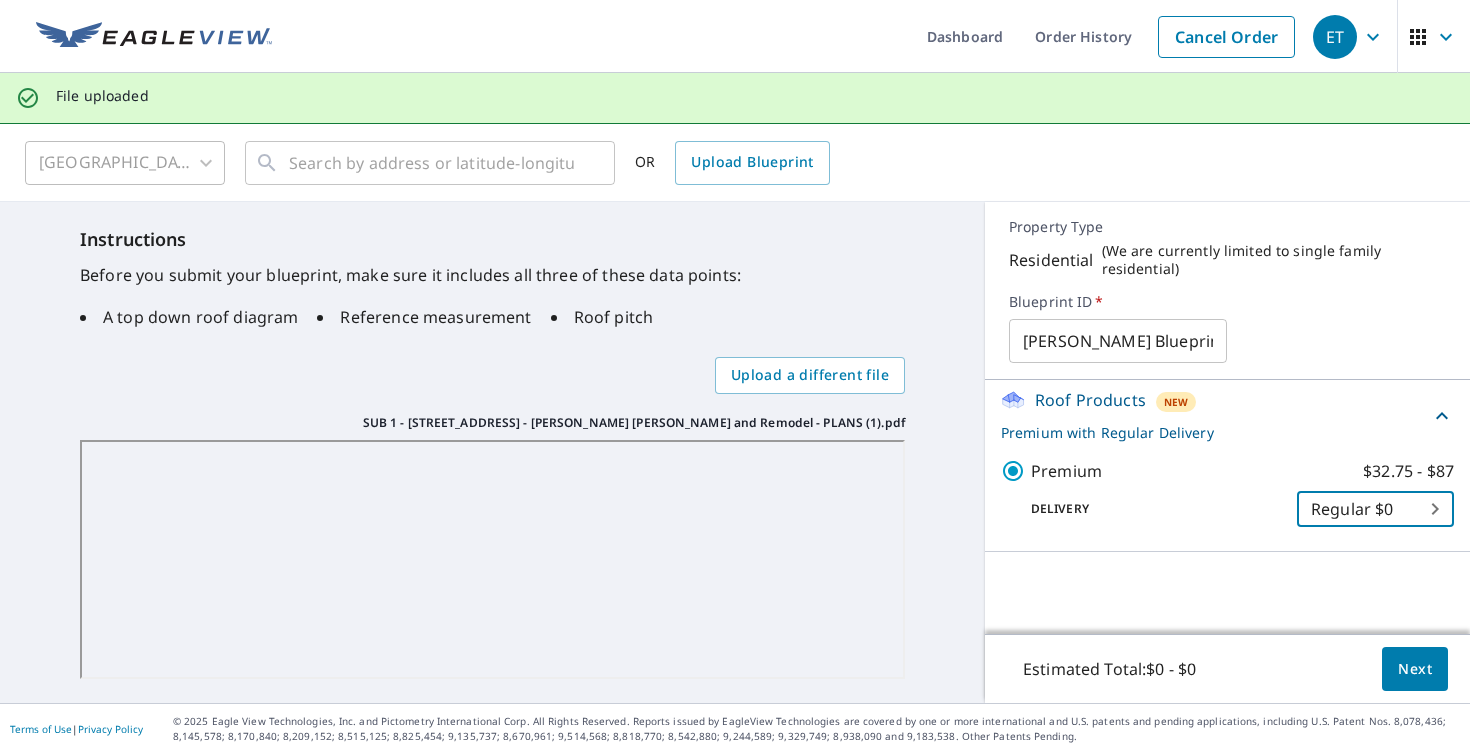 click on "Next" at bounding box center [1415, 669] 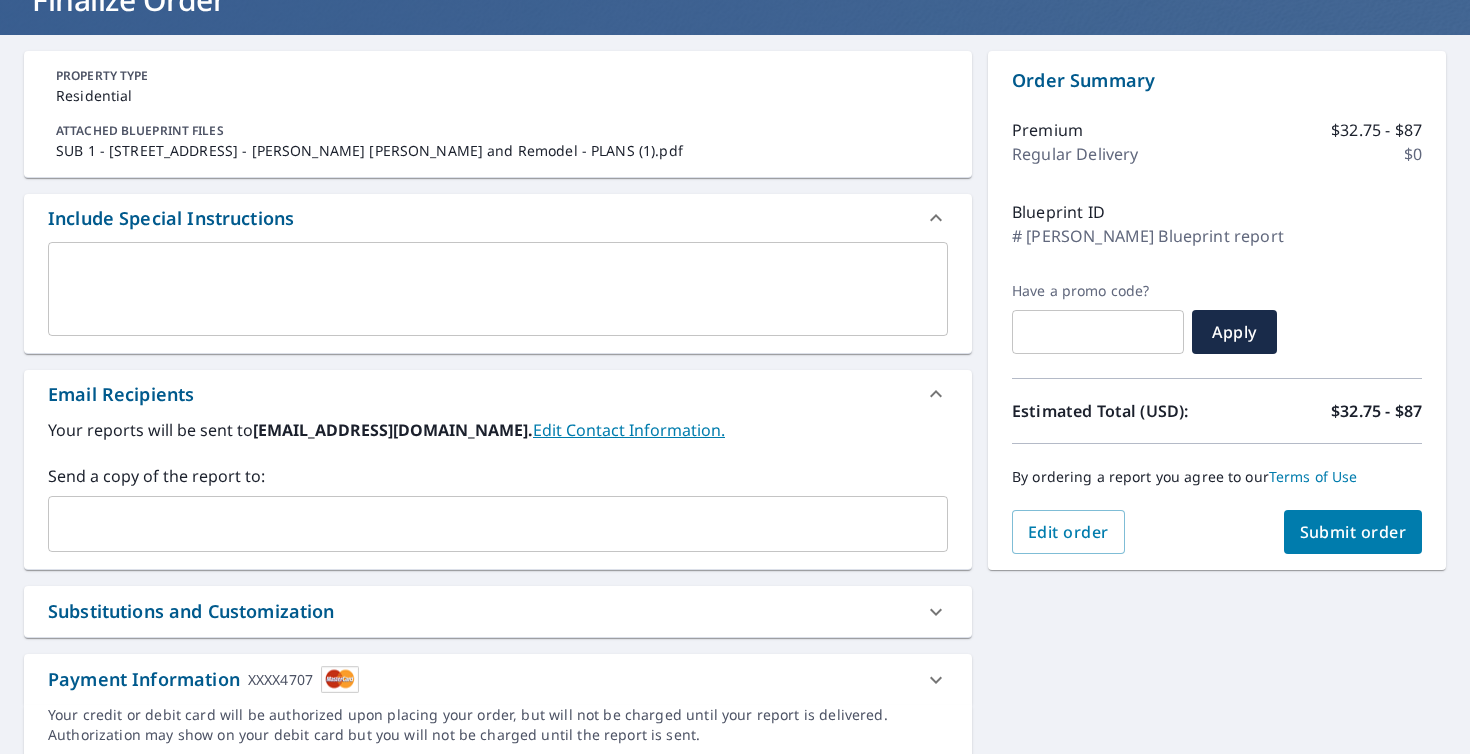 scroll, scrollTop: 171, scrollLeft: 0, axis: vertical 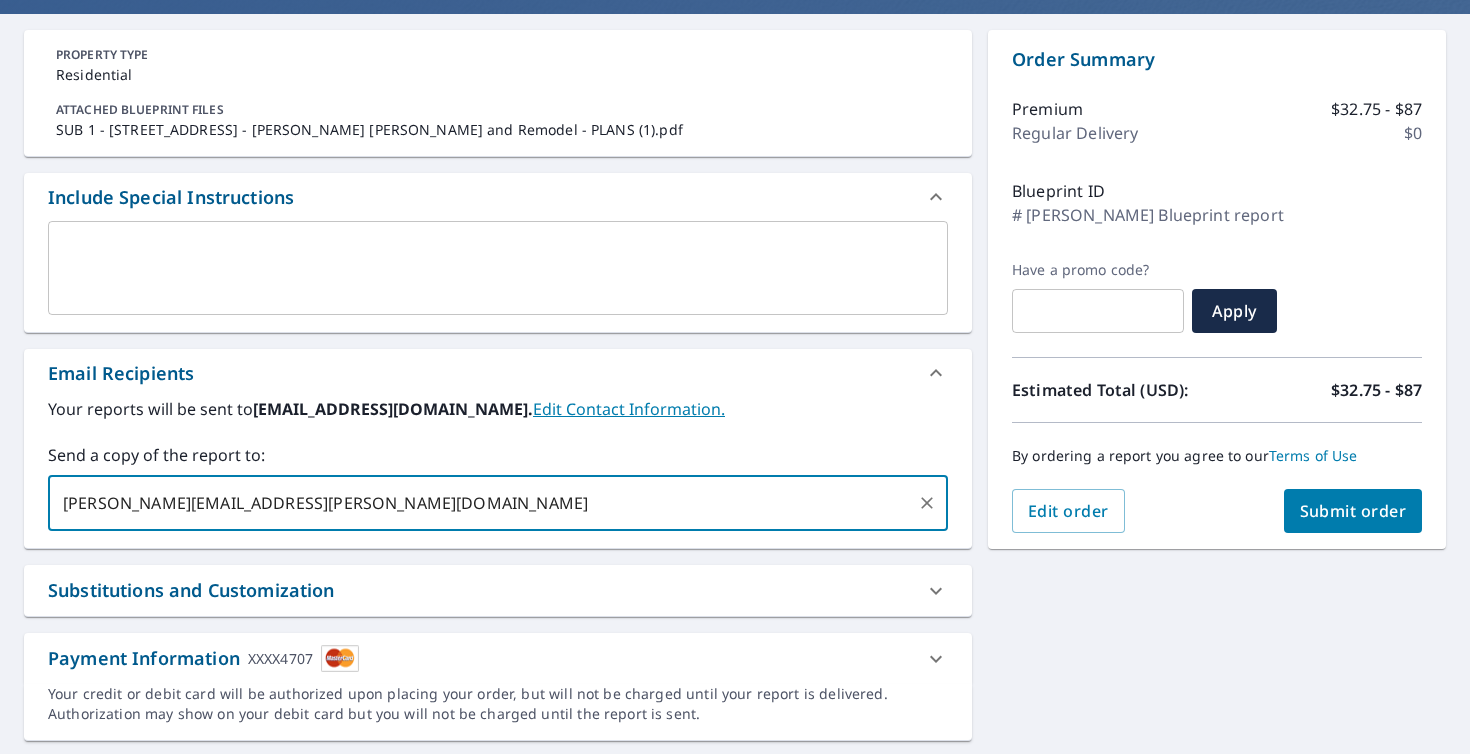type on "[PERSON_NAME][EMAIL_ADDRESS][PERSON_NAME][DOMAIN_NAME]" 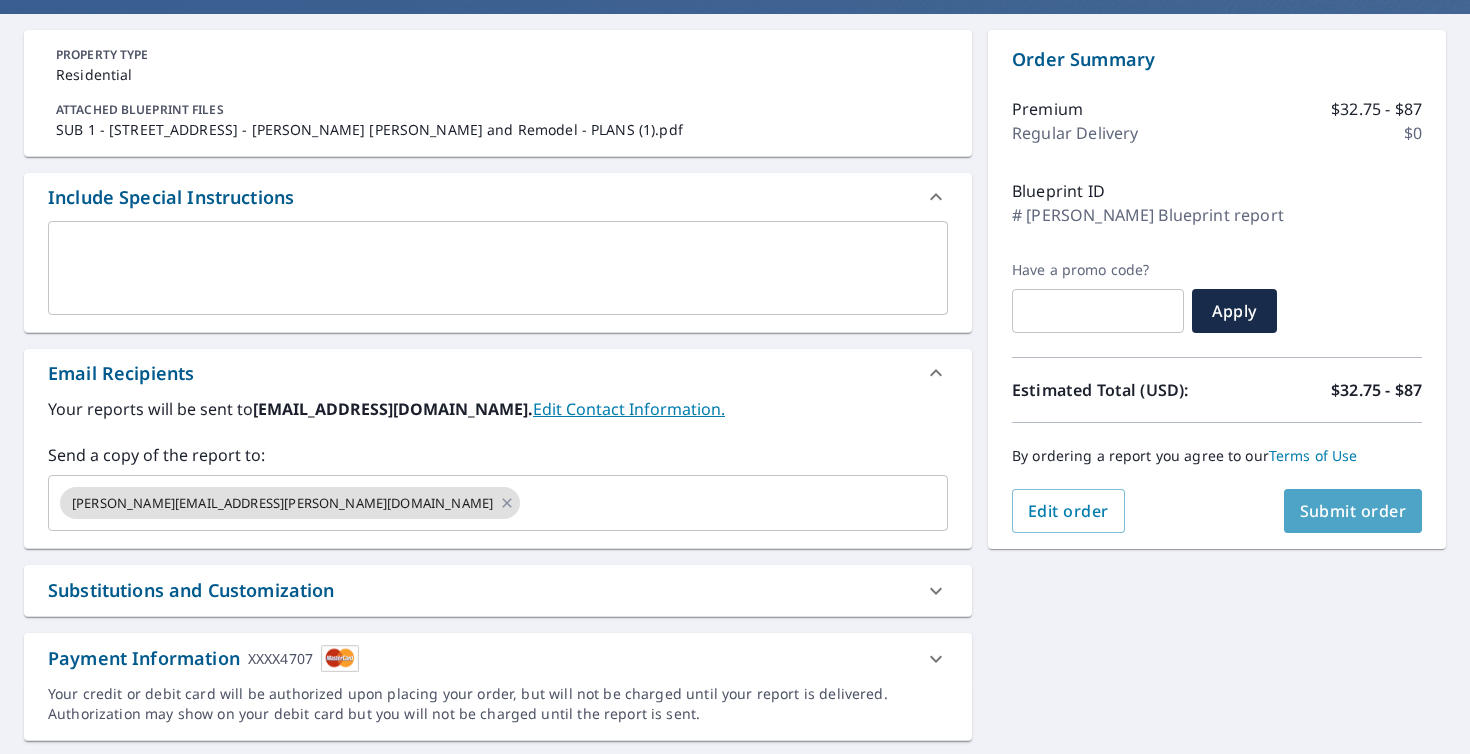 click on "Submit order" at bounding box center (1353, 511) 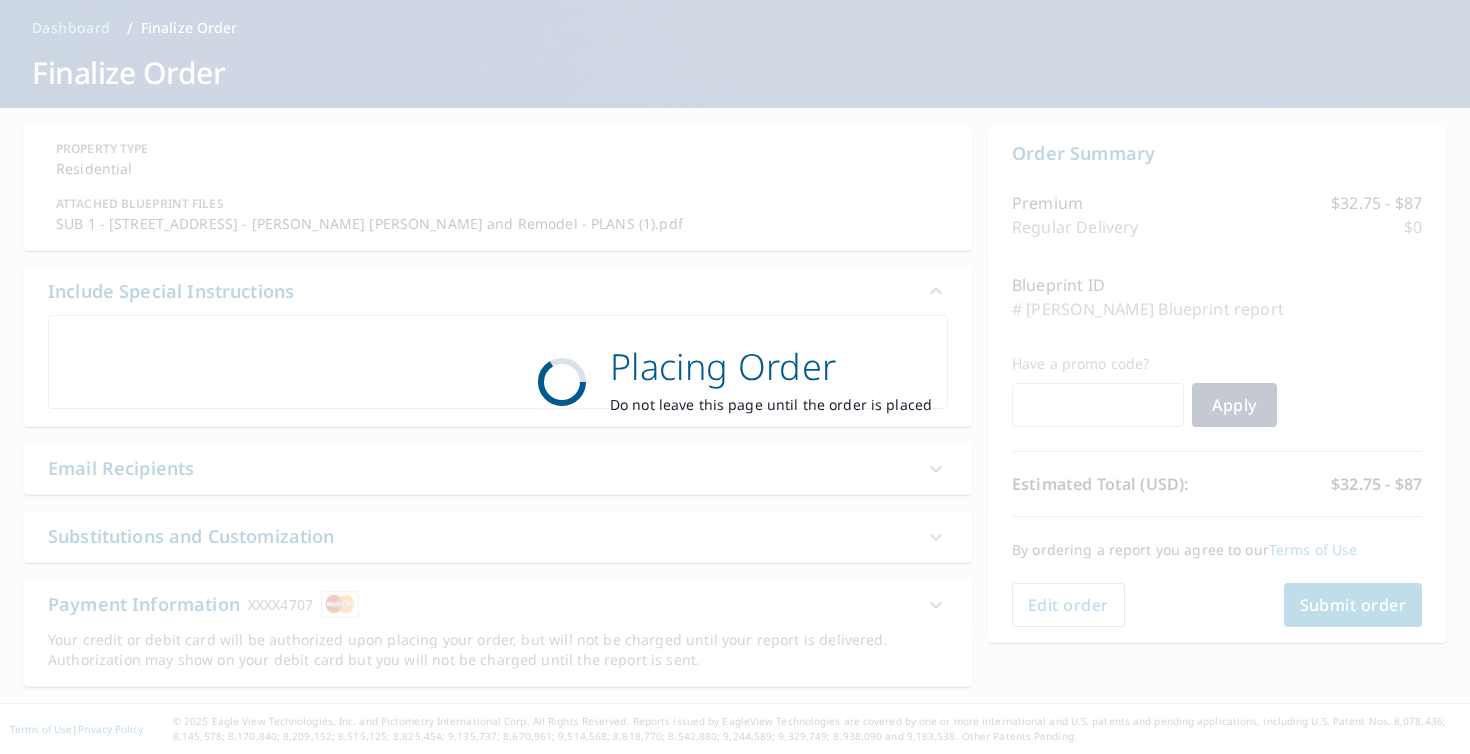 scroll, scrollTop: 77, scrollLeft: 0, axis: vertical 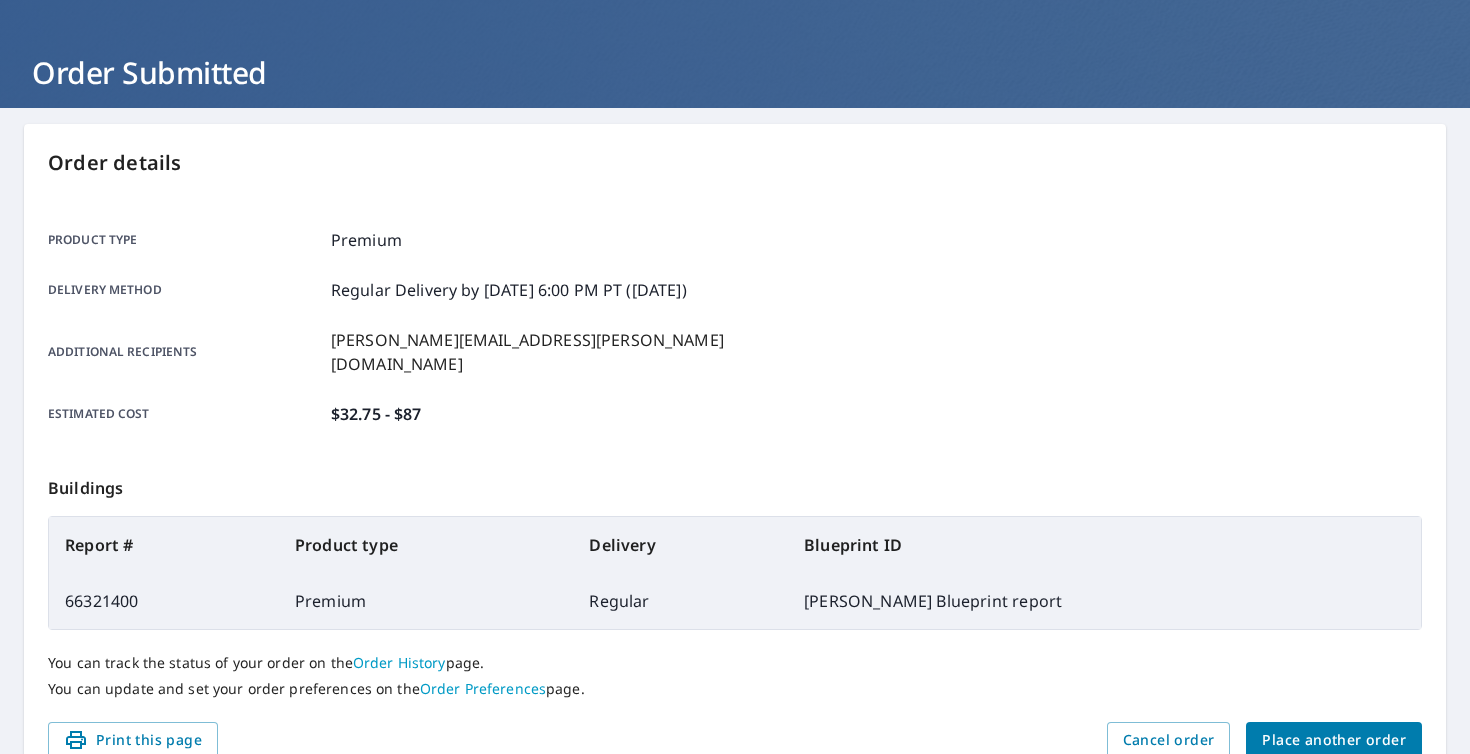 click on "Place another order" at bounding box center (1334, 740) 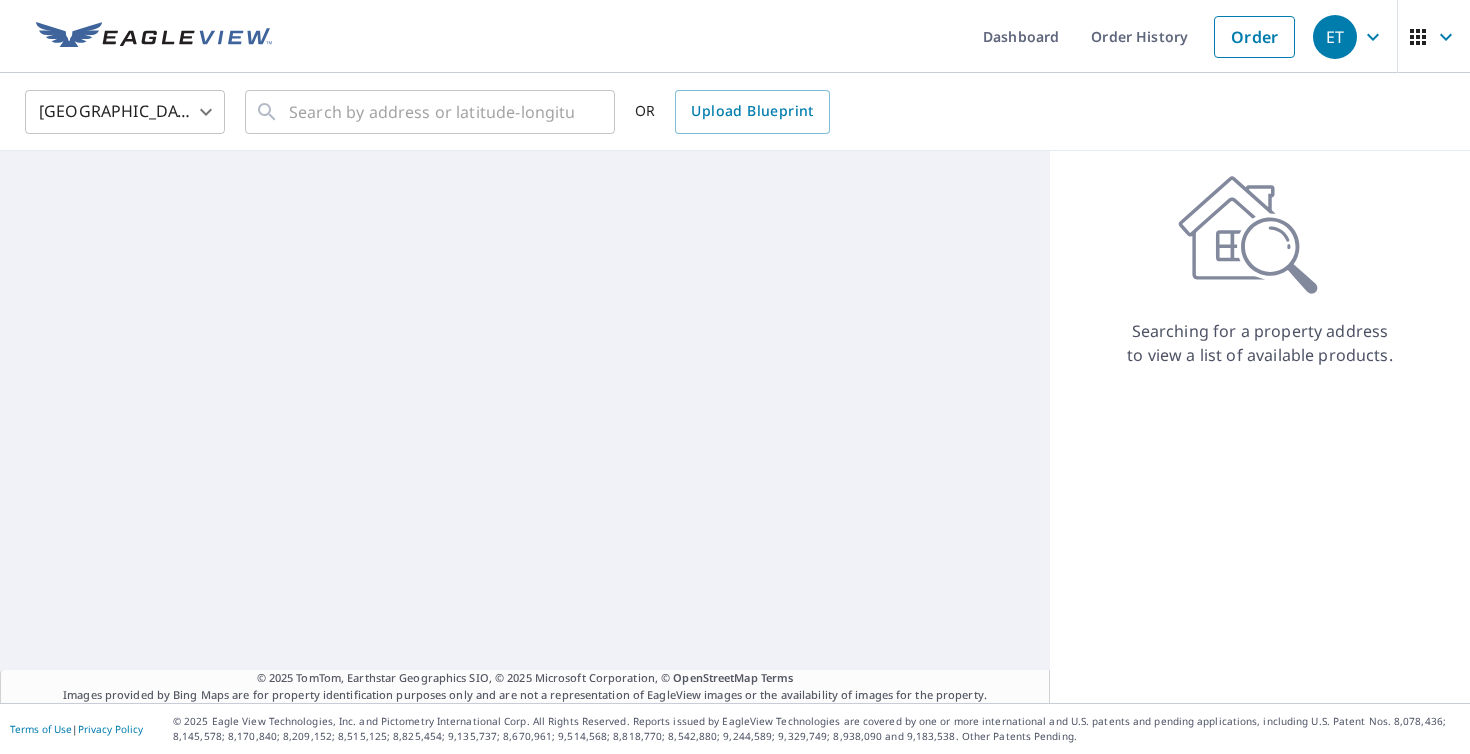 scroll, scrollTop: 0, scrollLeft: 0, axis: both 